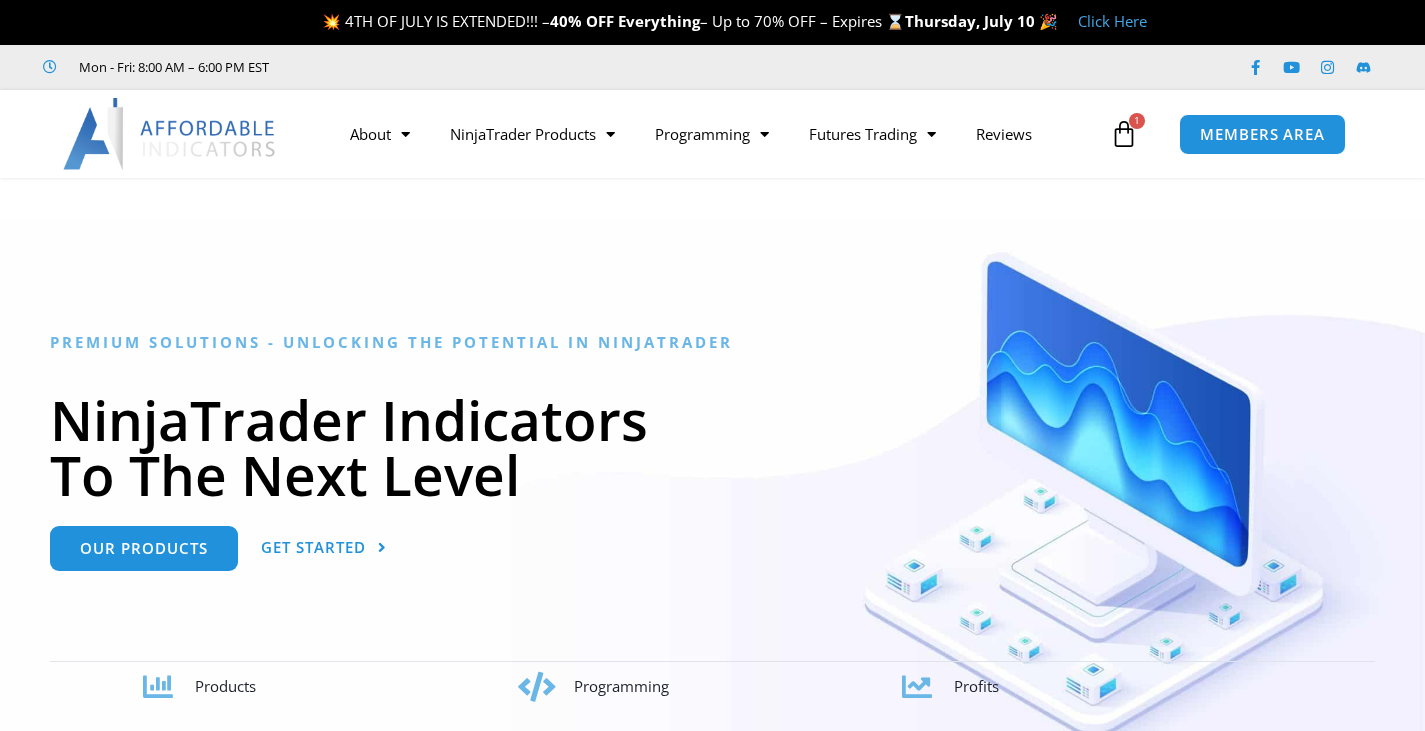 scroll, scrollTop: 0, scrollLeft: 0, axis: both 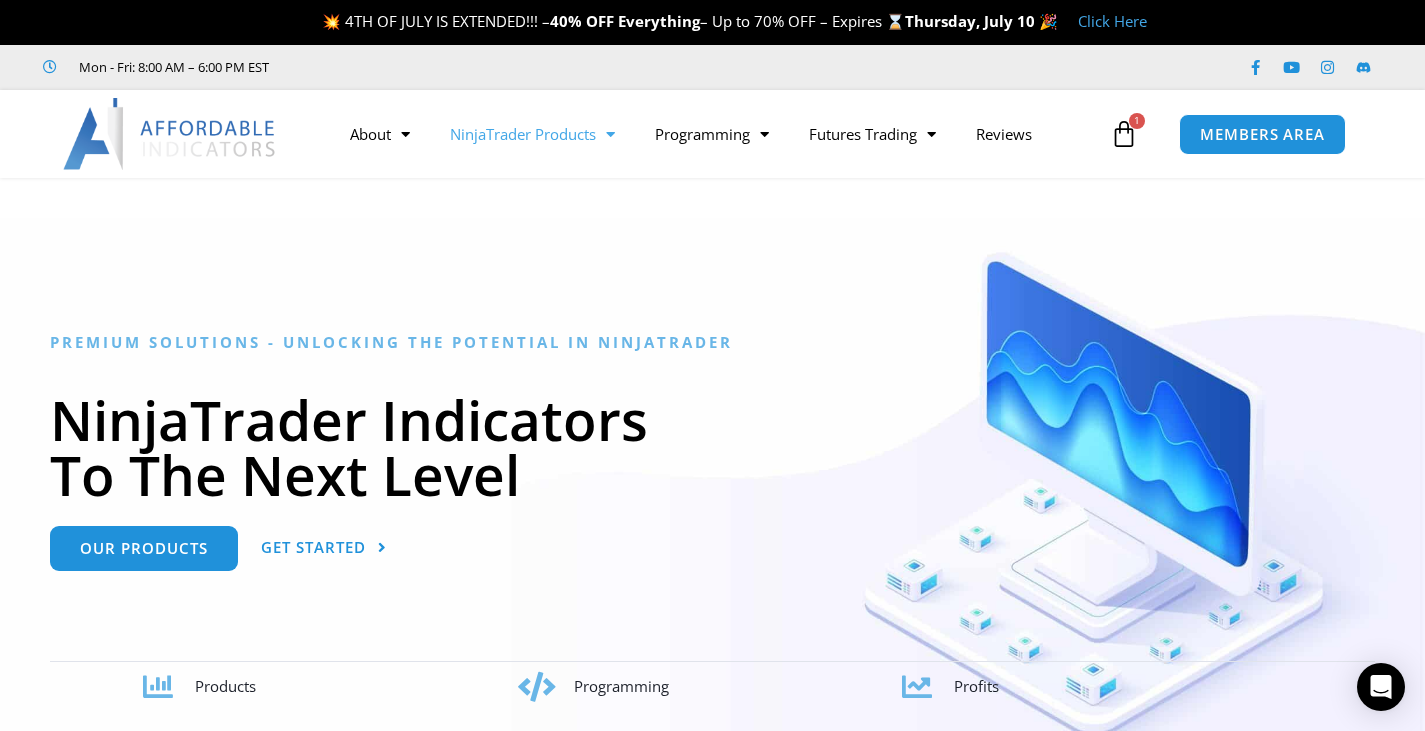 click 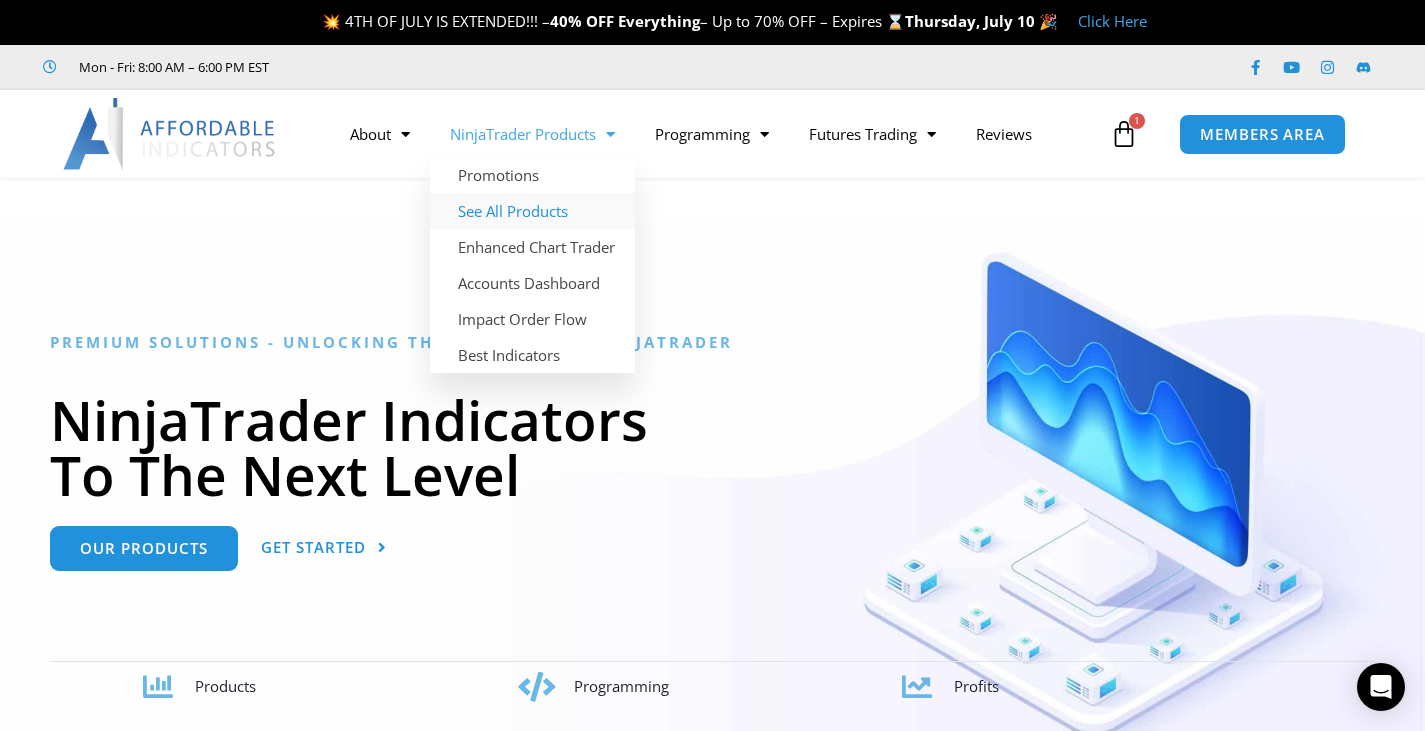 click on "See All Products" 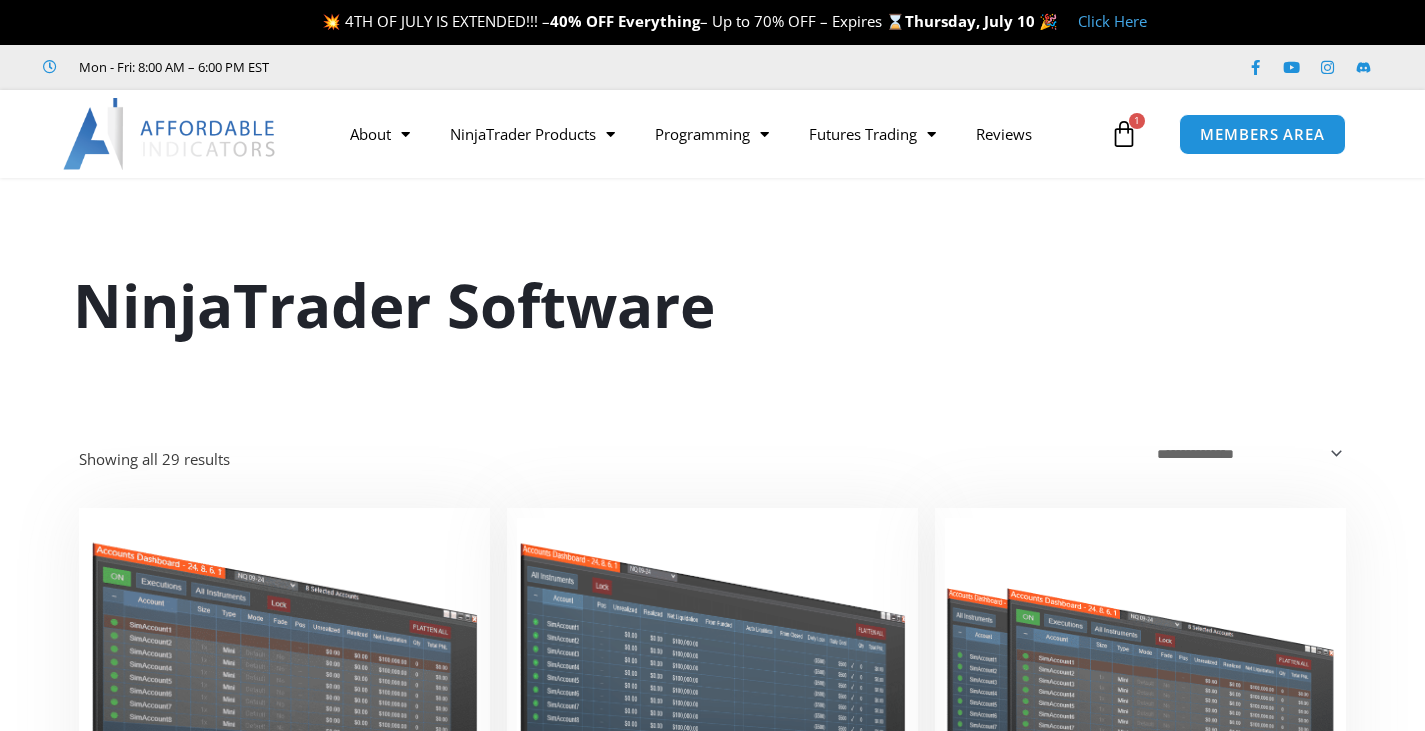 scroll, scrollTop: 0, scrollLeft: 0, axis: both 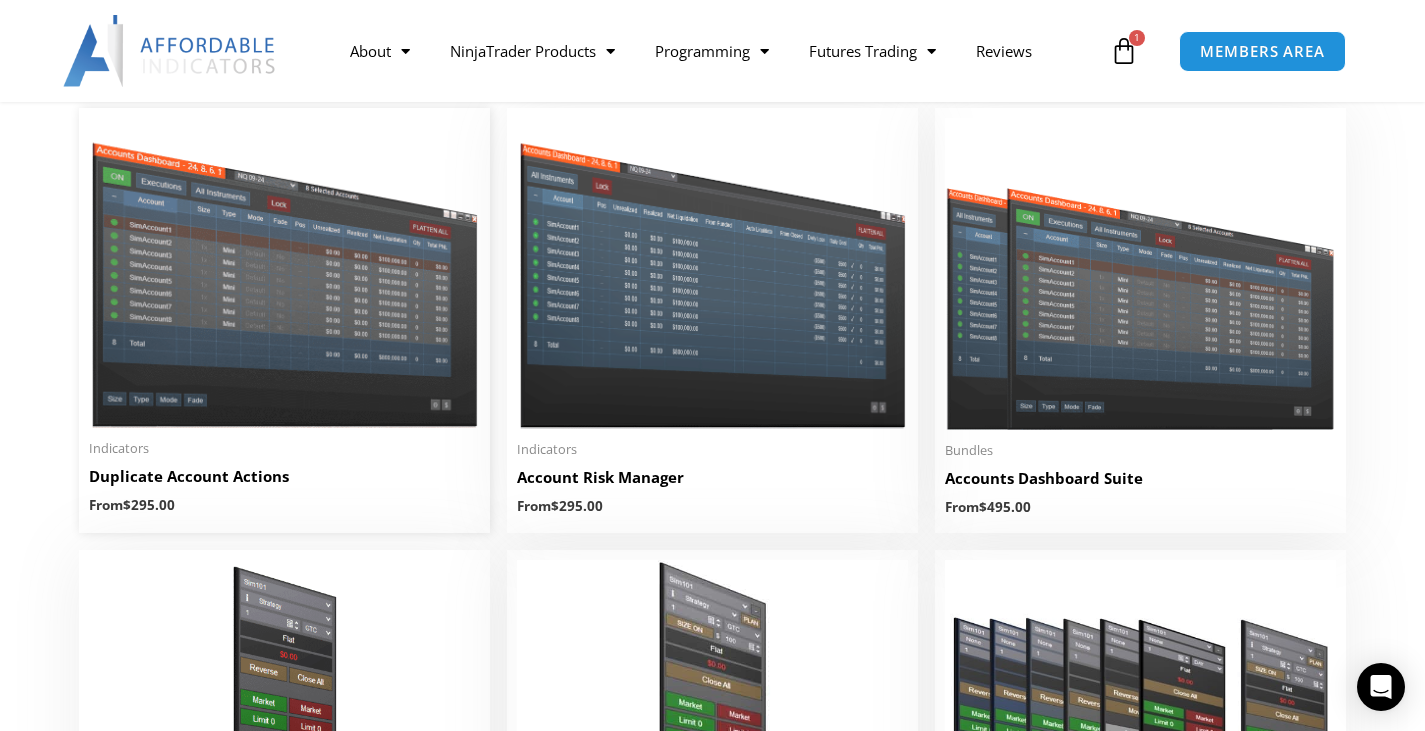 click at bounding box center [284, 273] 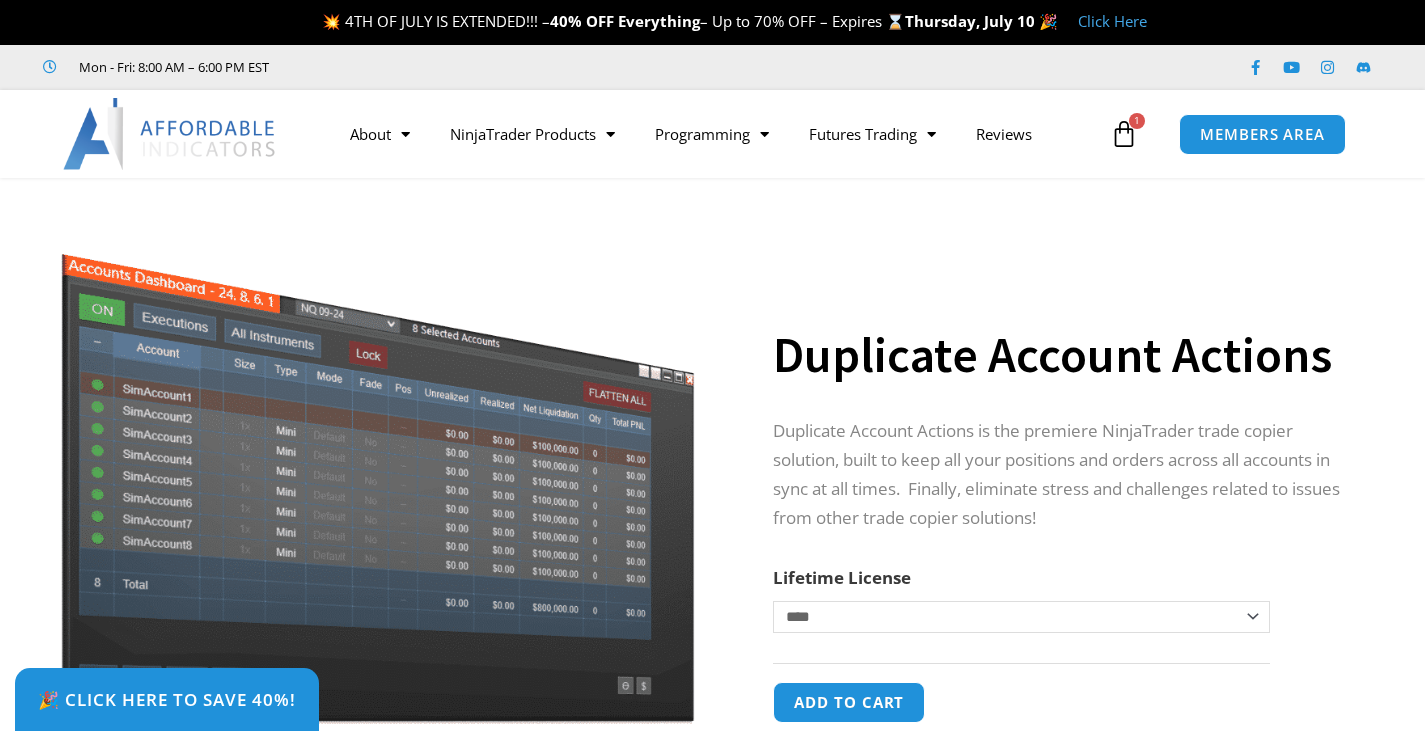 scroll, scrollTop: 0, scrollLeft: 0, axis: both 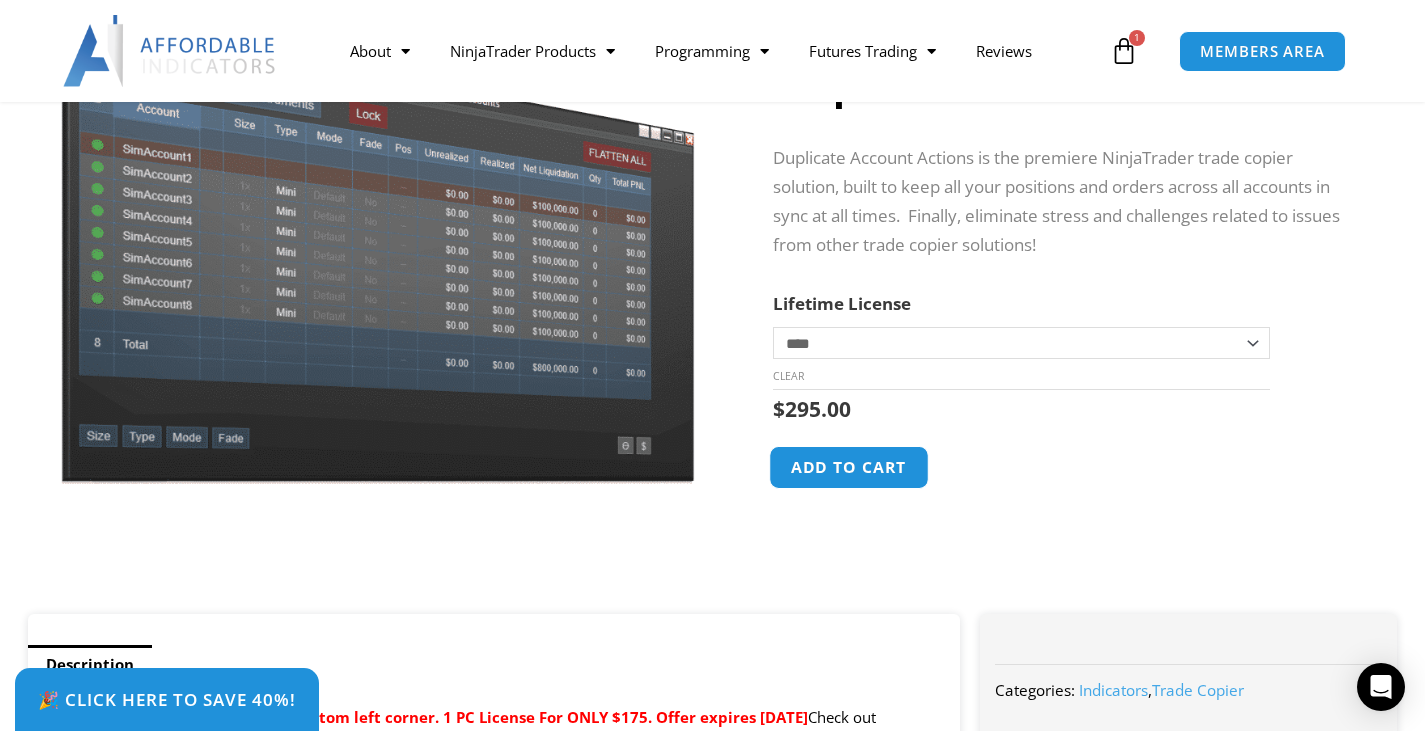 click on "Add to cart" 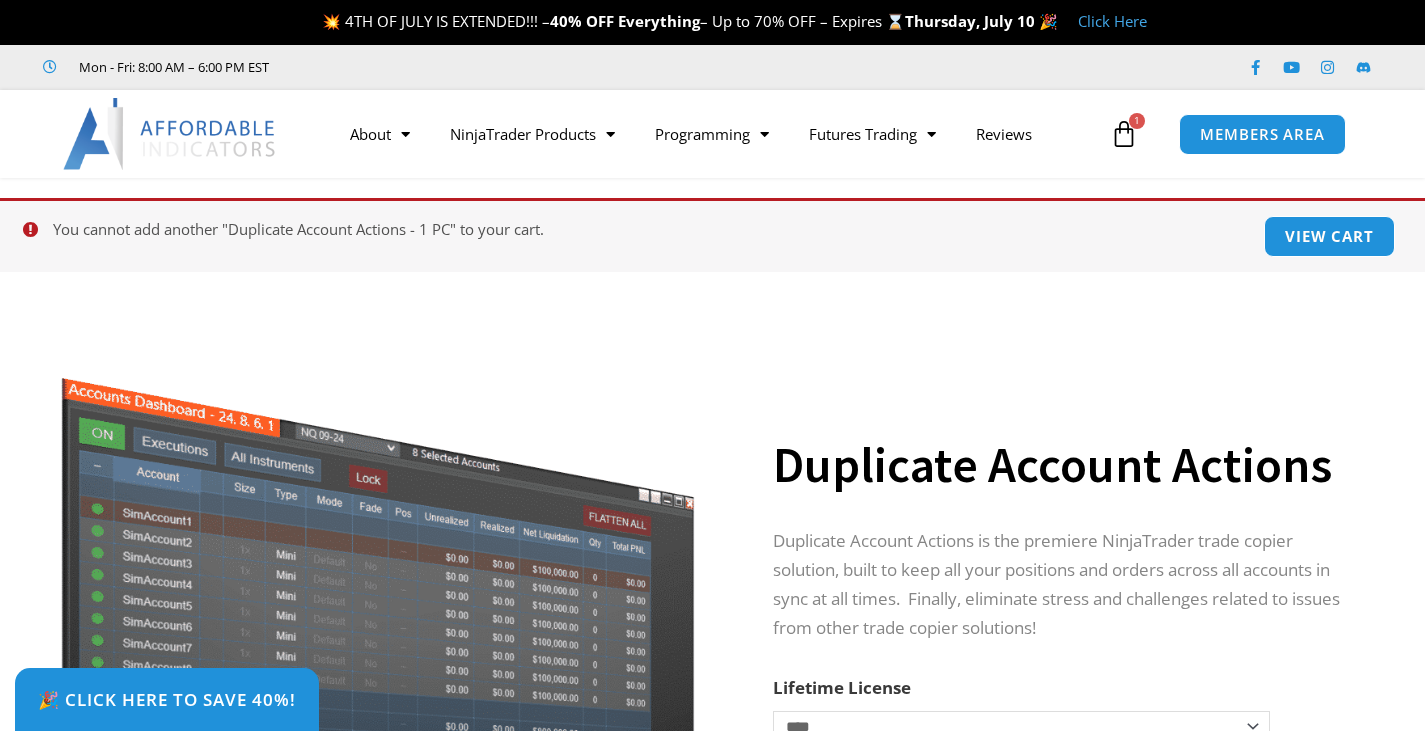 scroll, scrollTop: 0, scrollLeft: 0, axis: both 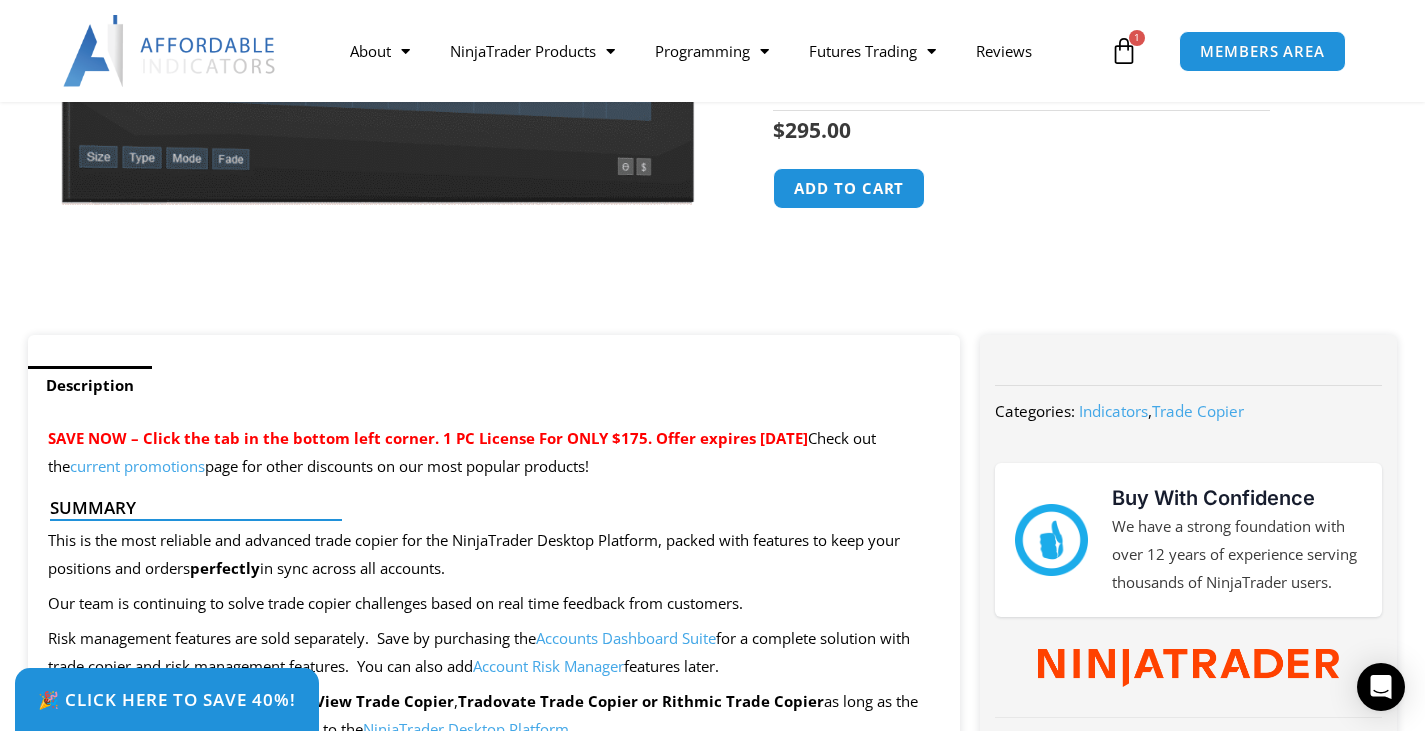 click at bounding box center (1124, 51) 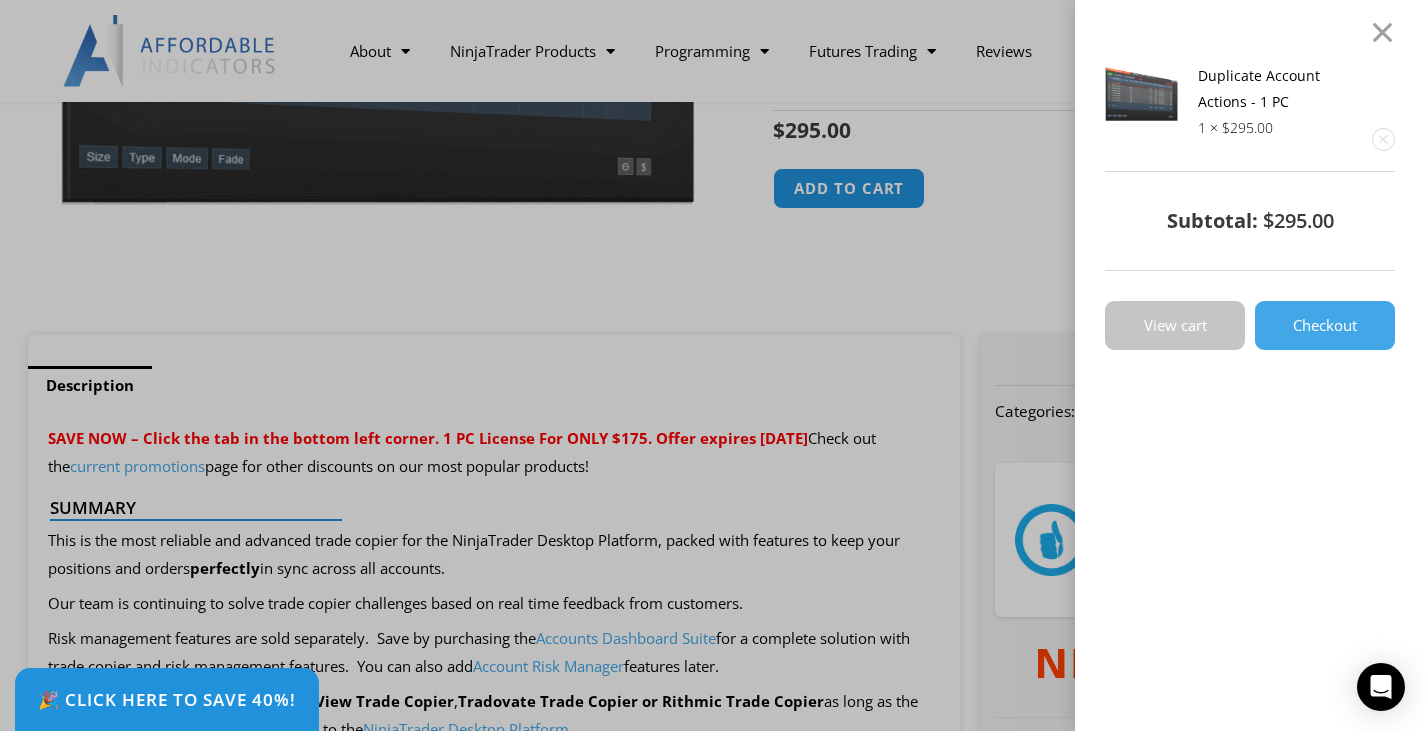 click on "View cart" at bounding box center (1175, 325) 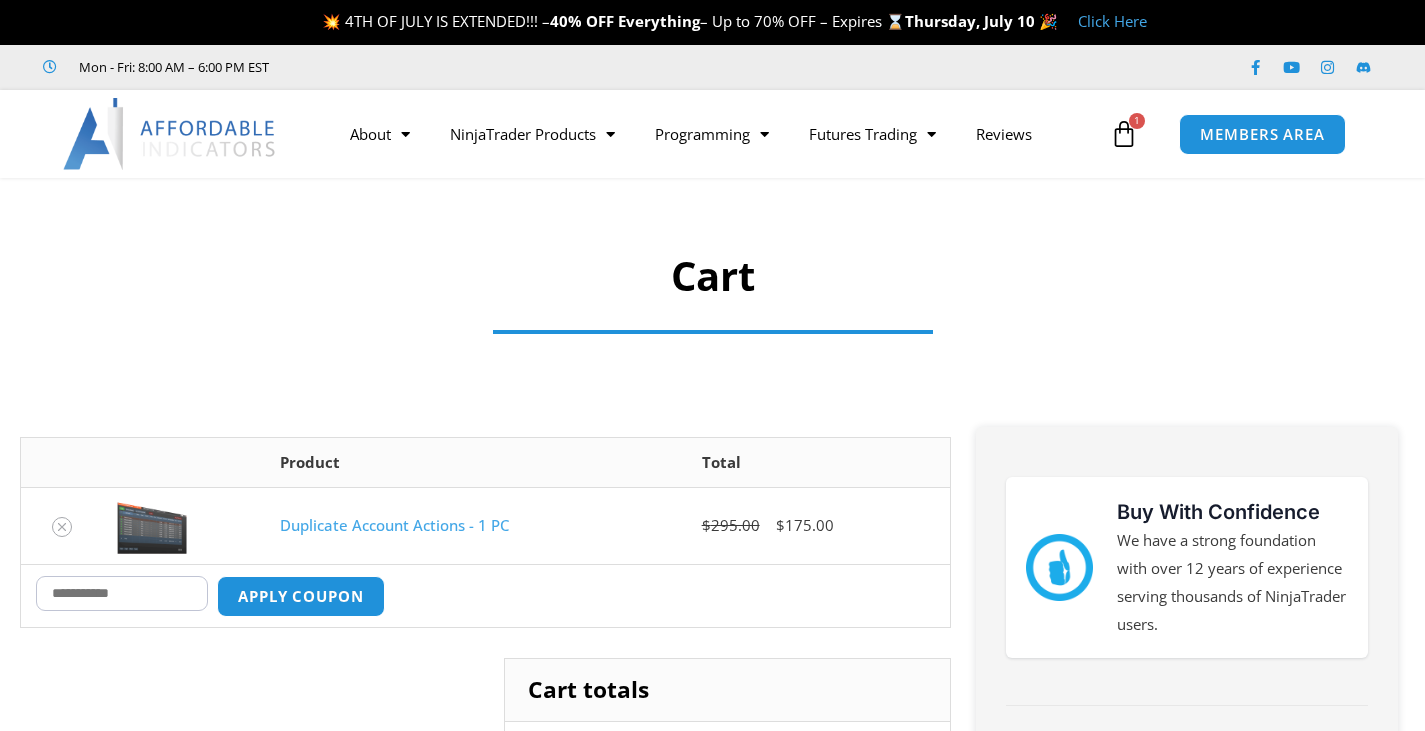 scroll, scrollTop: 0, scrollLeft: 0, axis: both 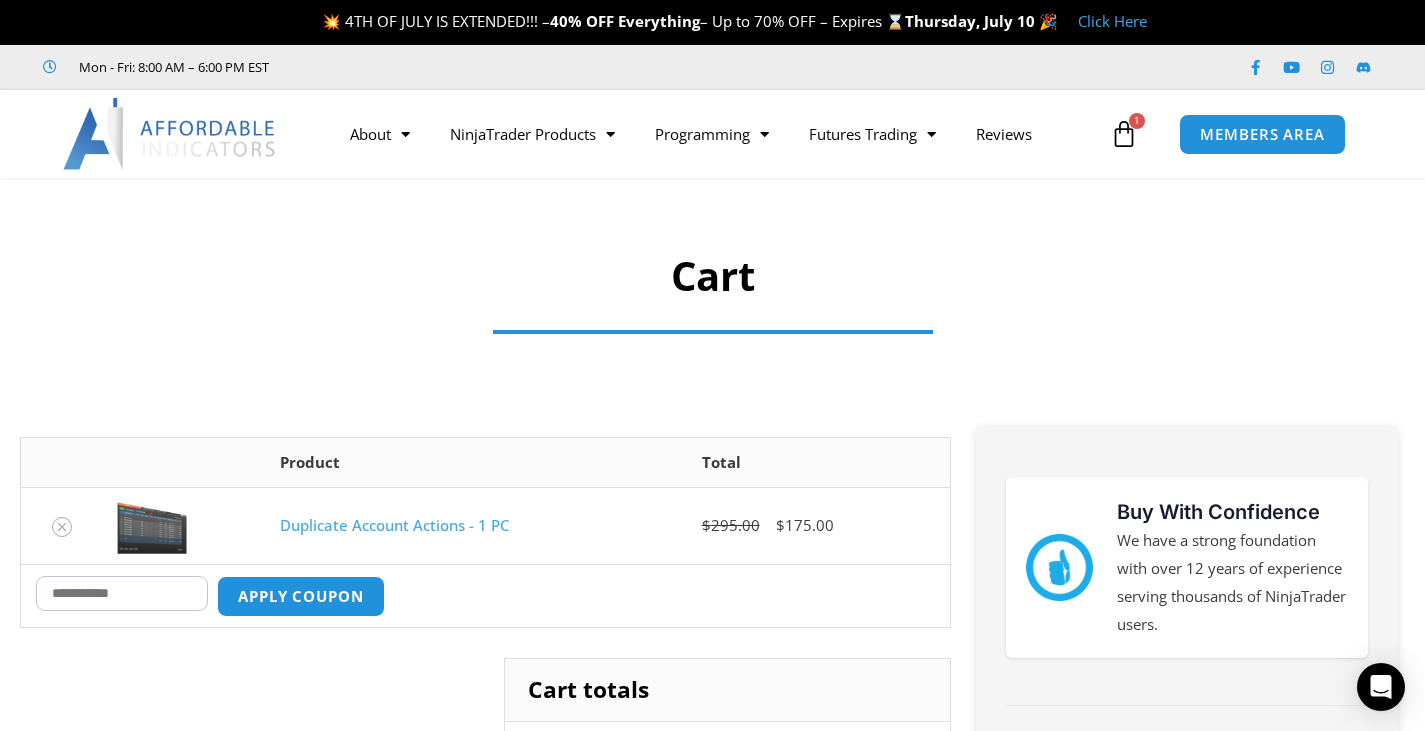 click on "Coupon:" at bounding box center (122, 593) 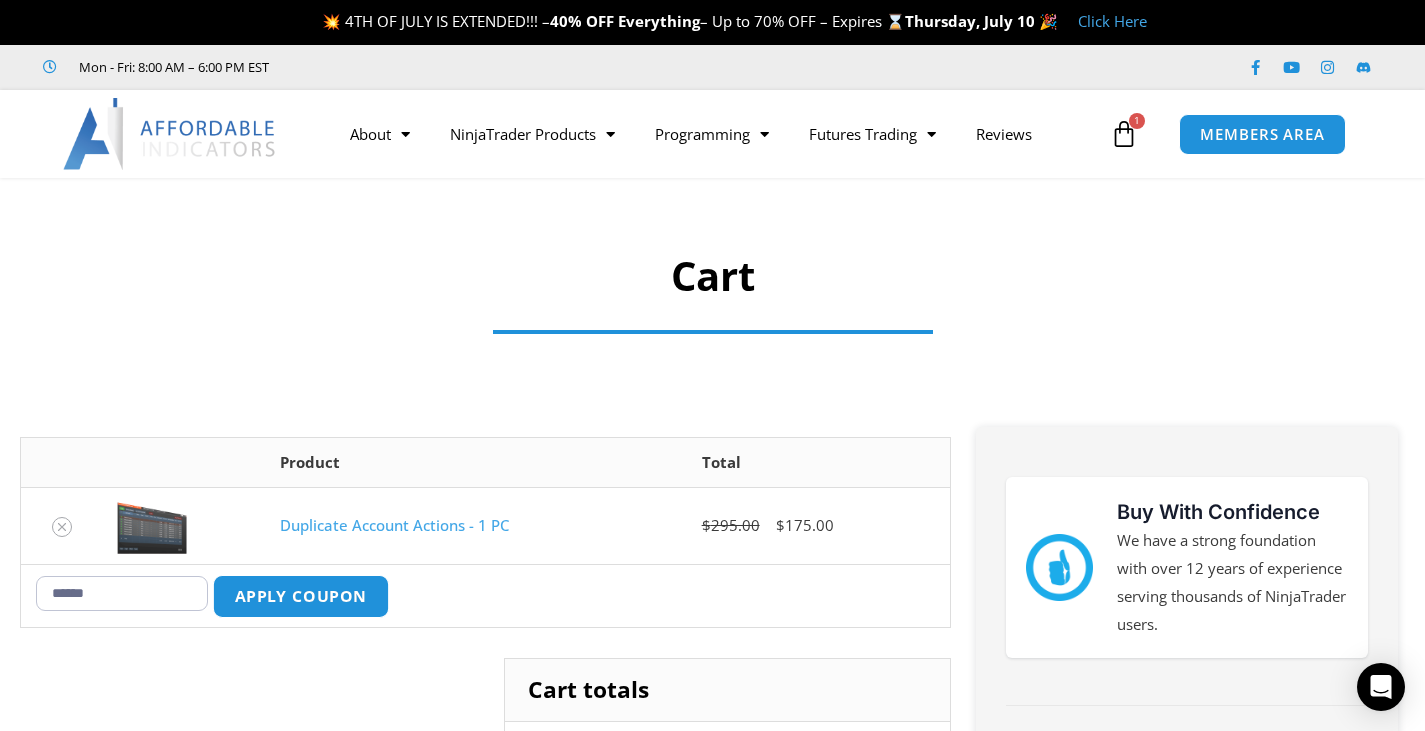 type on "******" 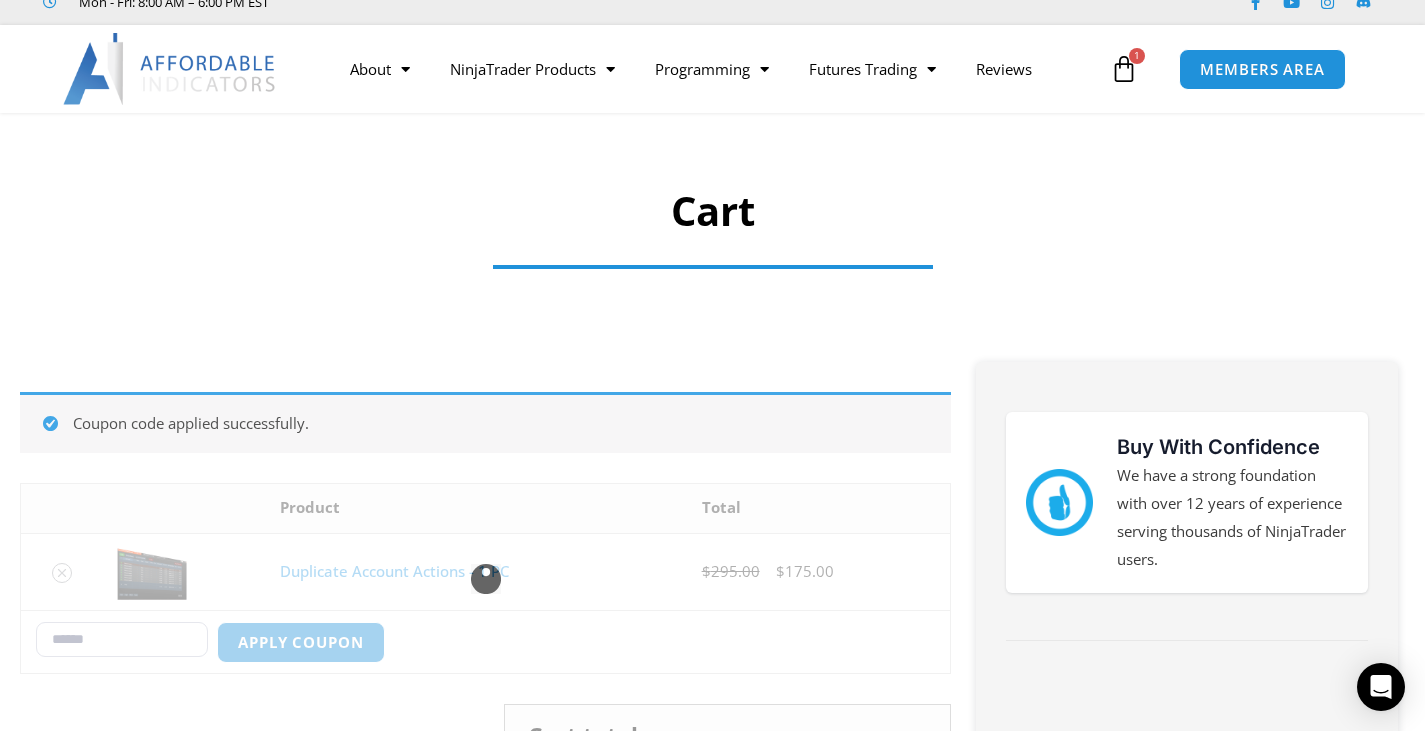 scroll, scrollTop: 80, scrollLeft: 0, axis: vertical 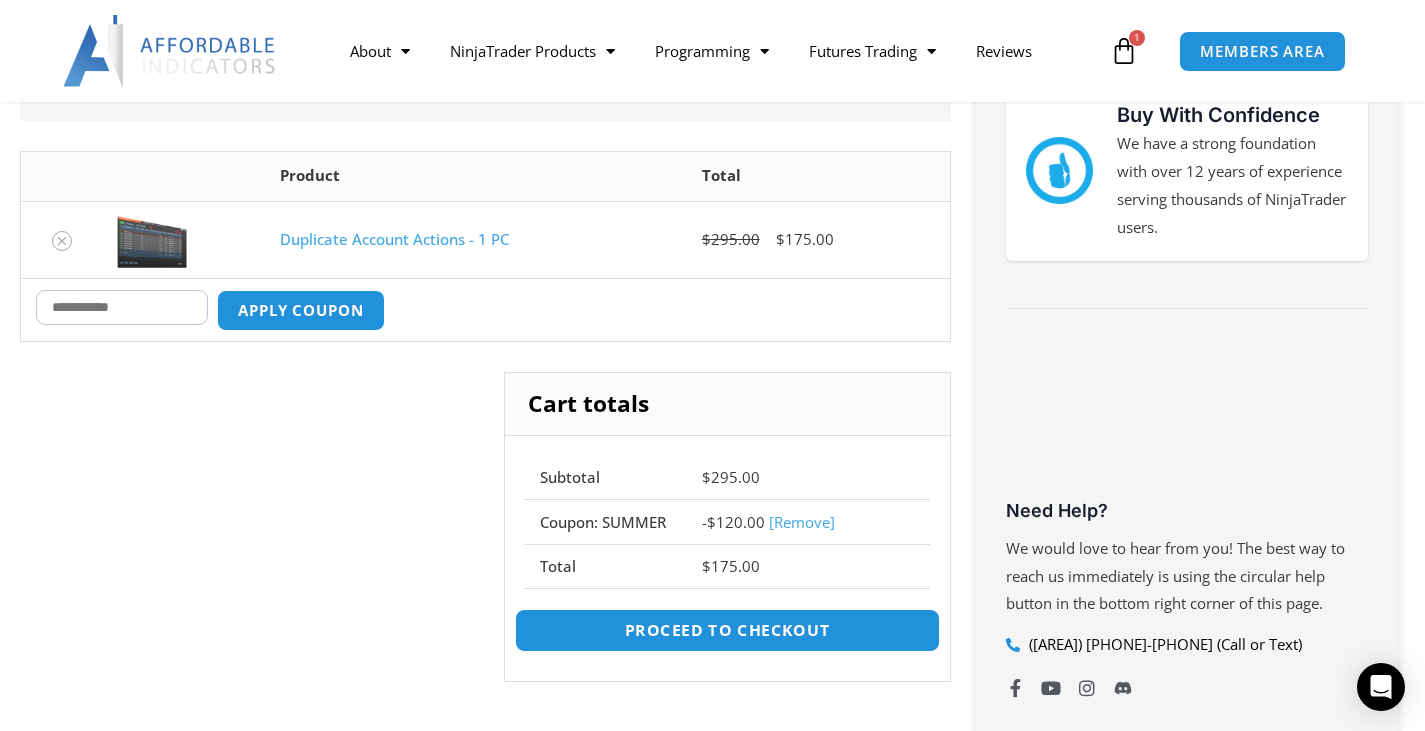 click on "Proceed to checkout" at bounding box center (727, 630) 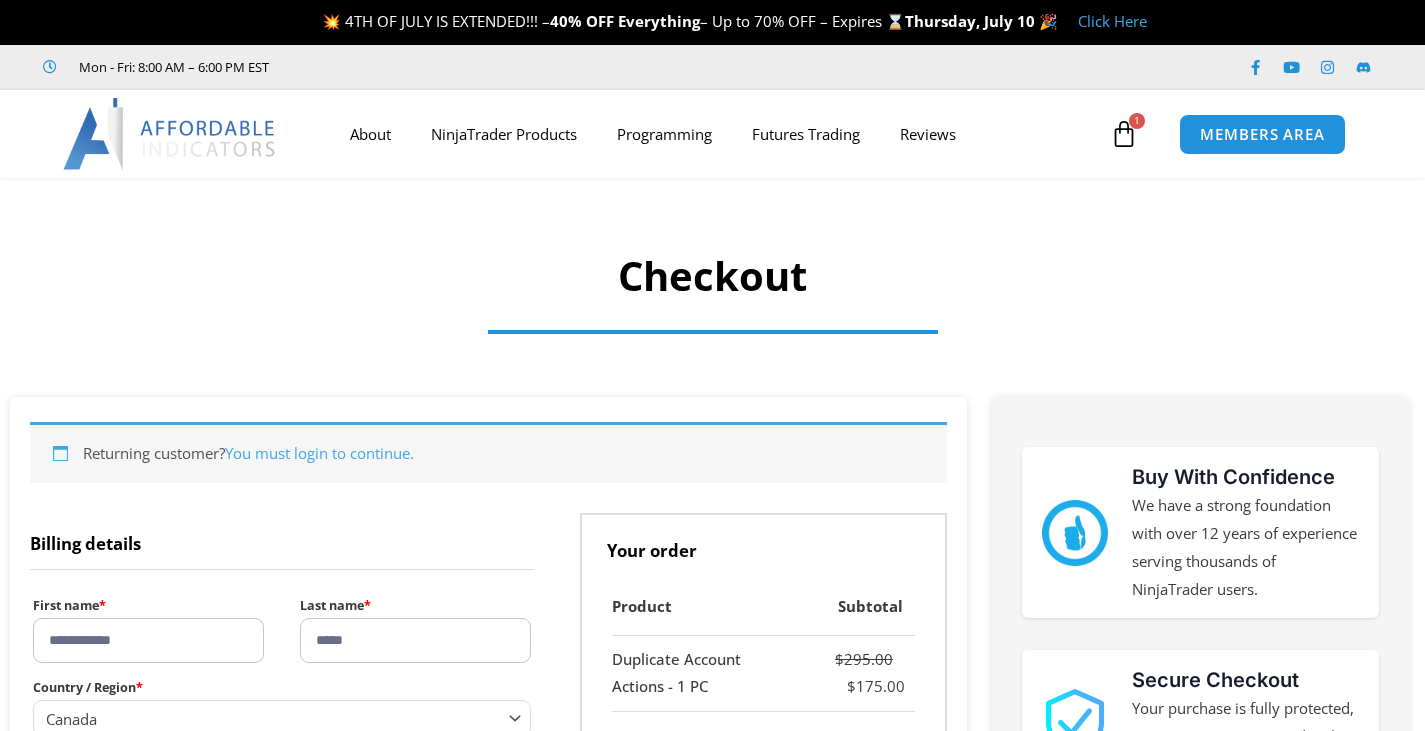 select on "**" 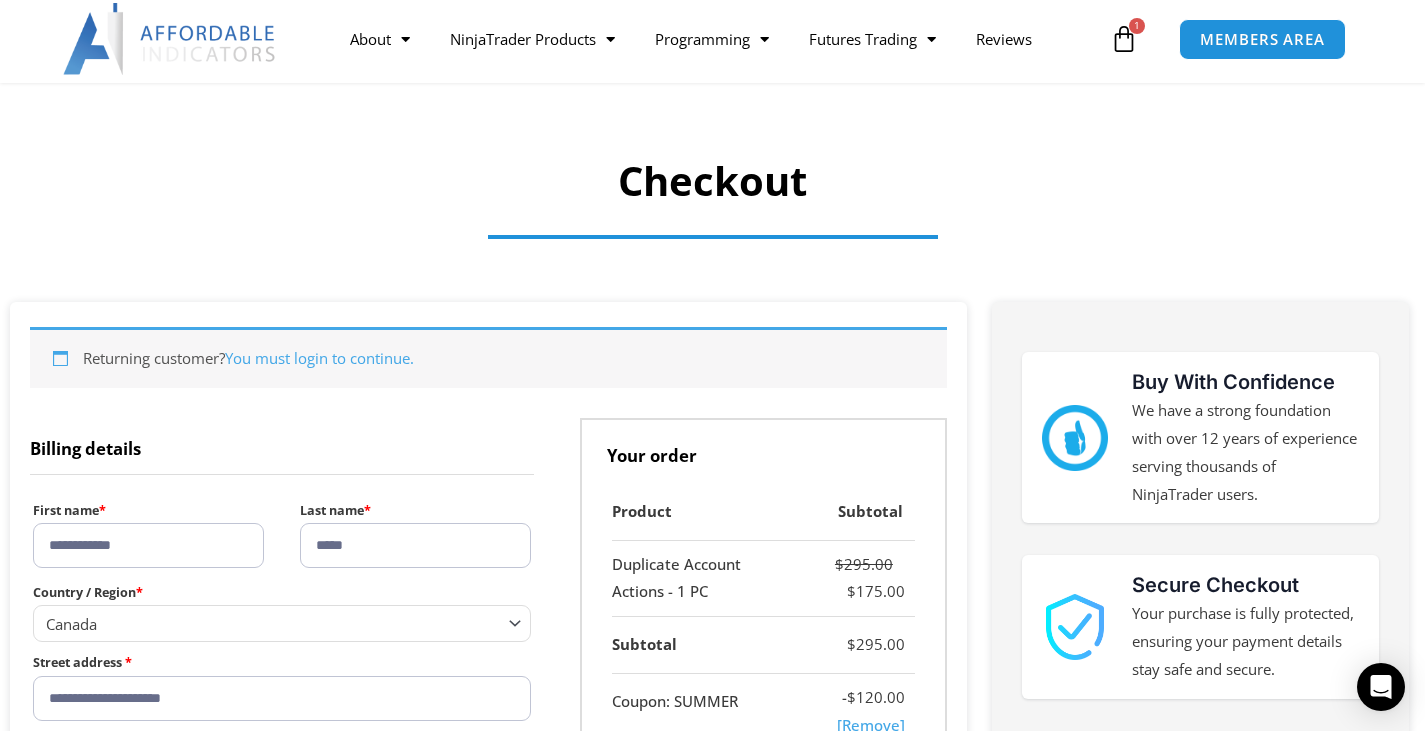 scroll, scrollTop: 120, scrollLeft: 0, axis: vertical 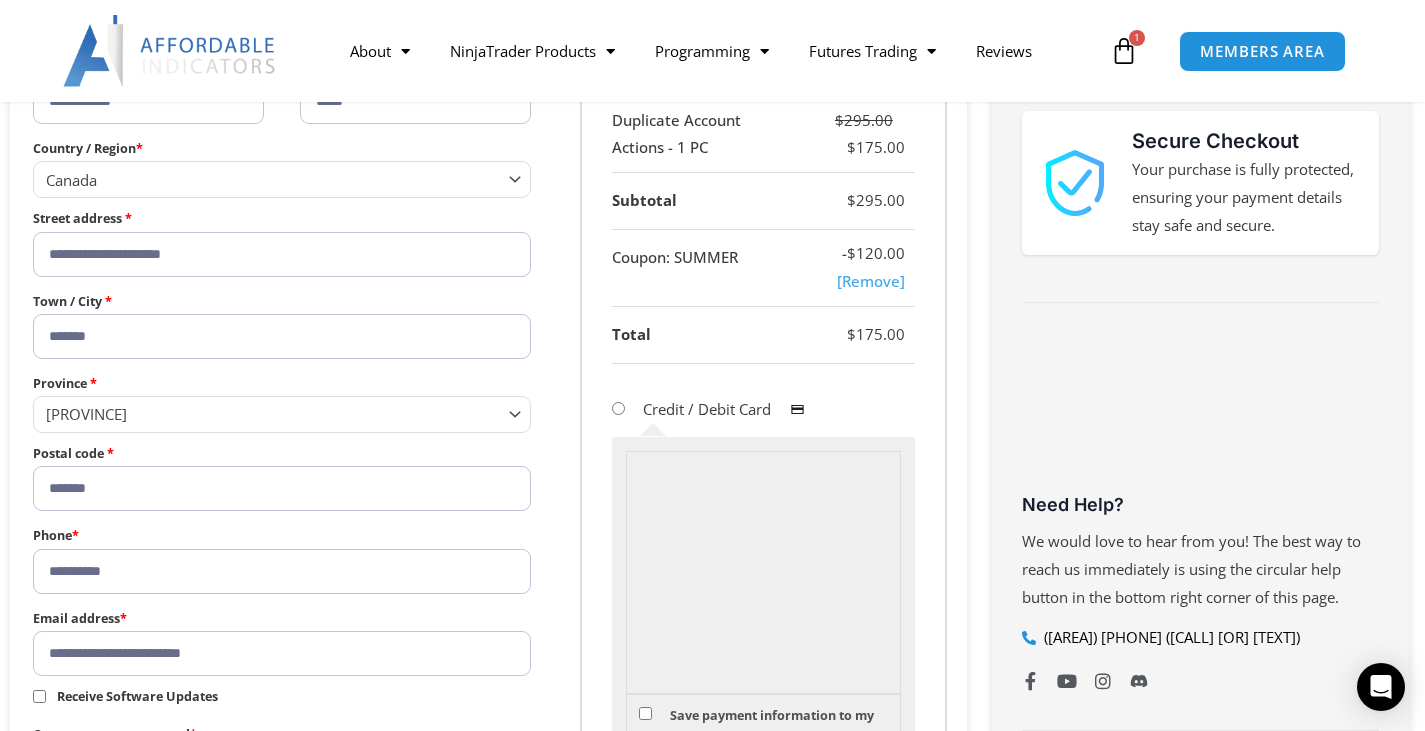 click on "**********" at bounding box center [282, 254] 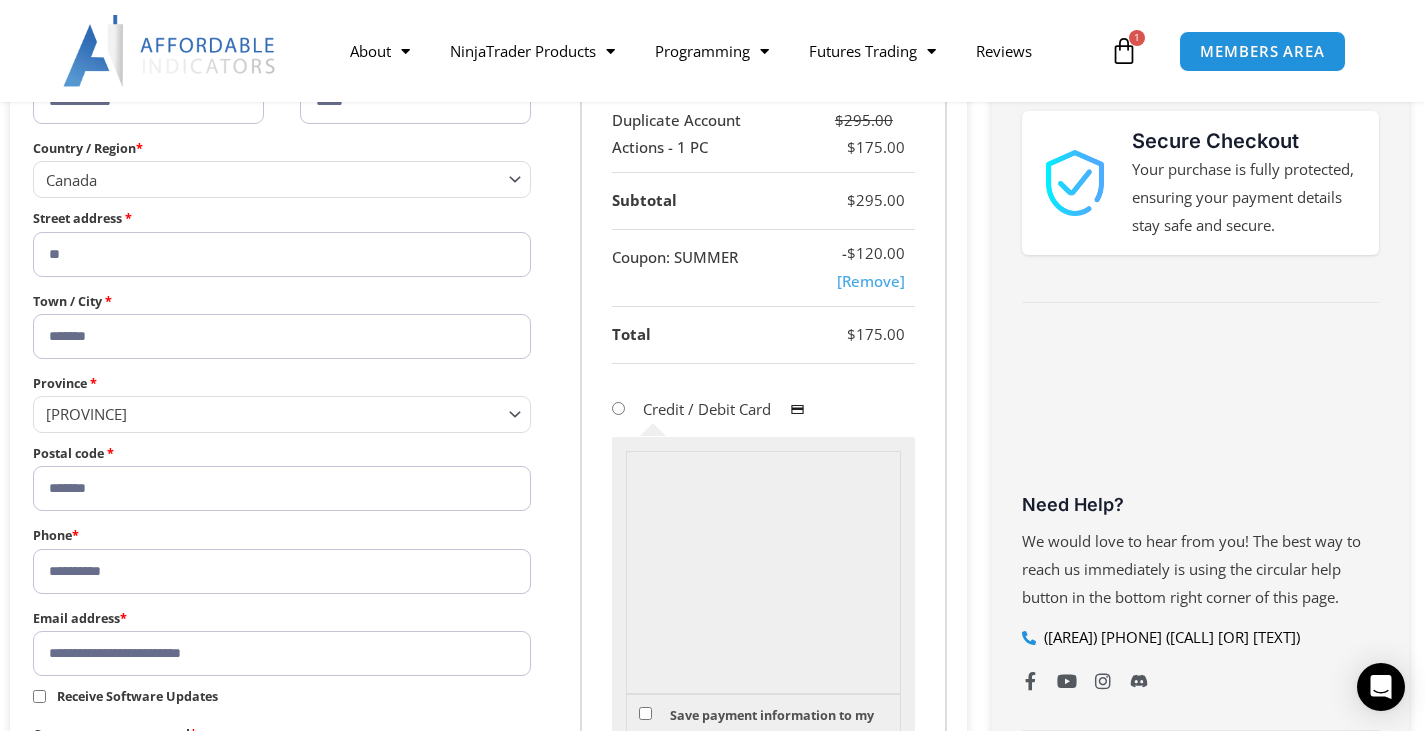 type on "*" 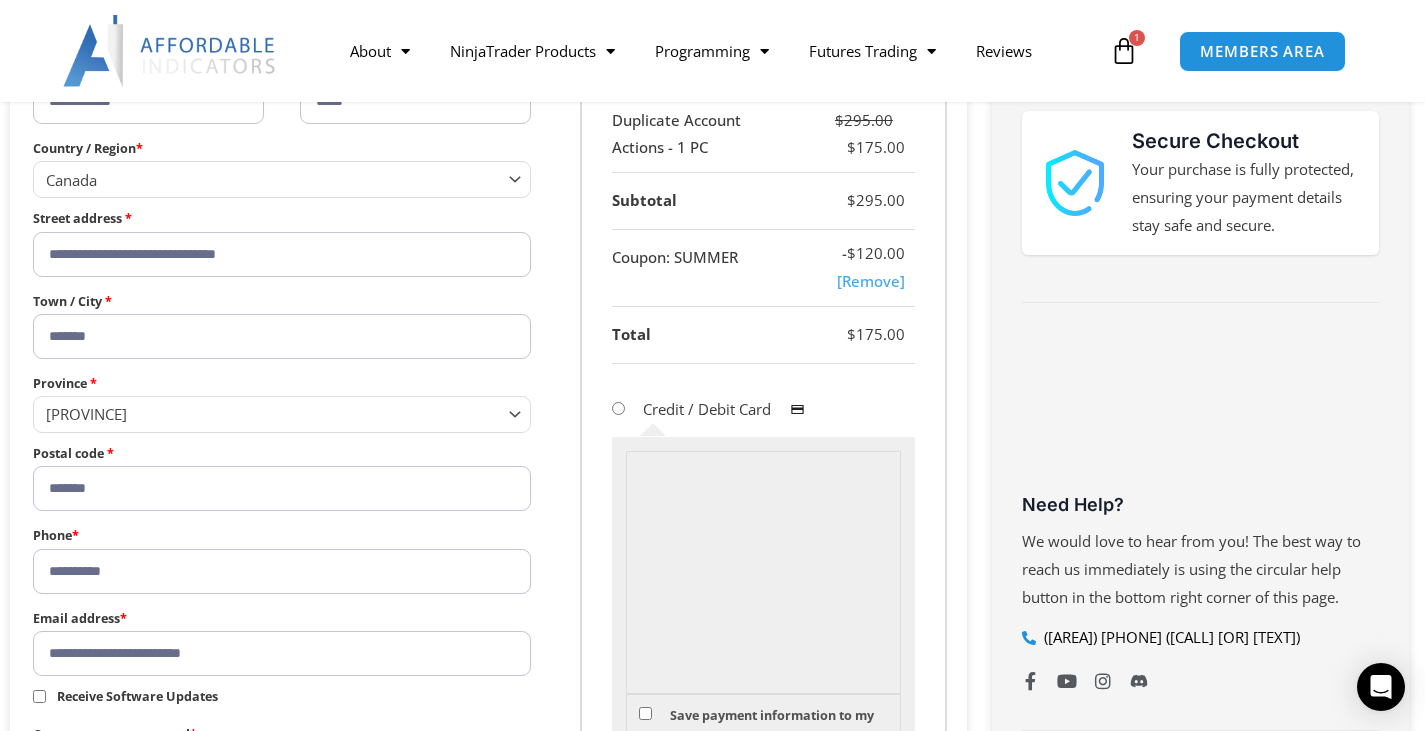 type on "**********" 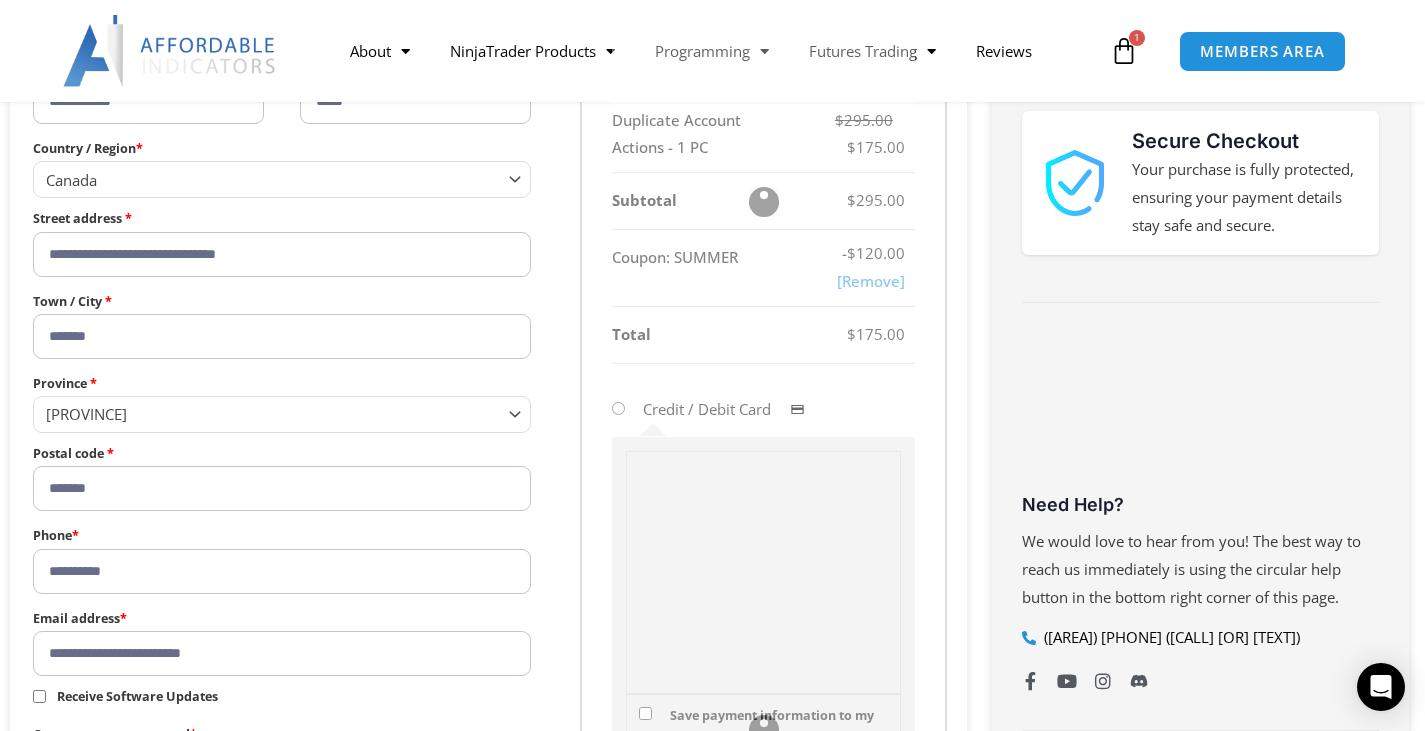click on "*******" at bounding box center [282, 336] 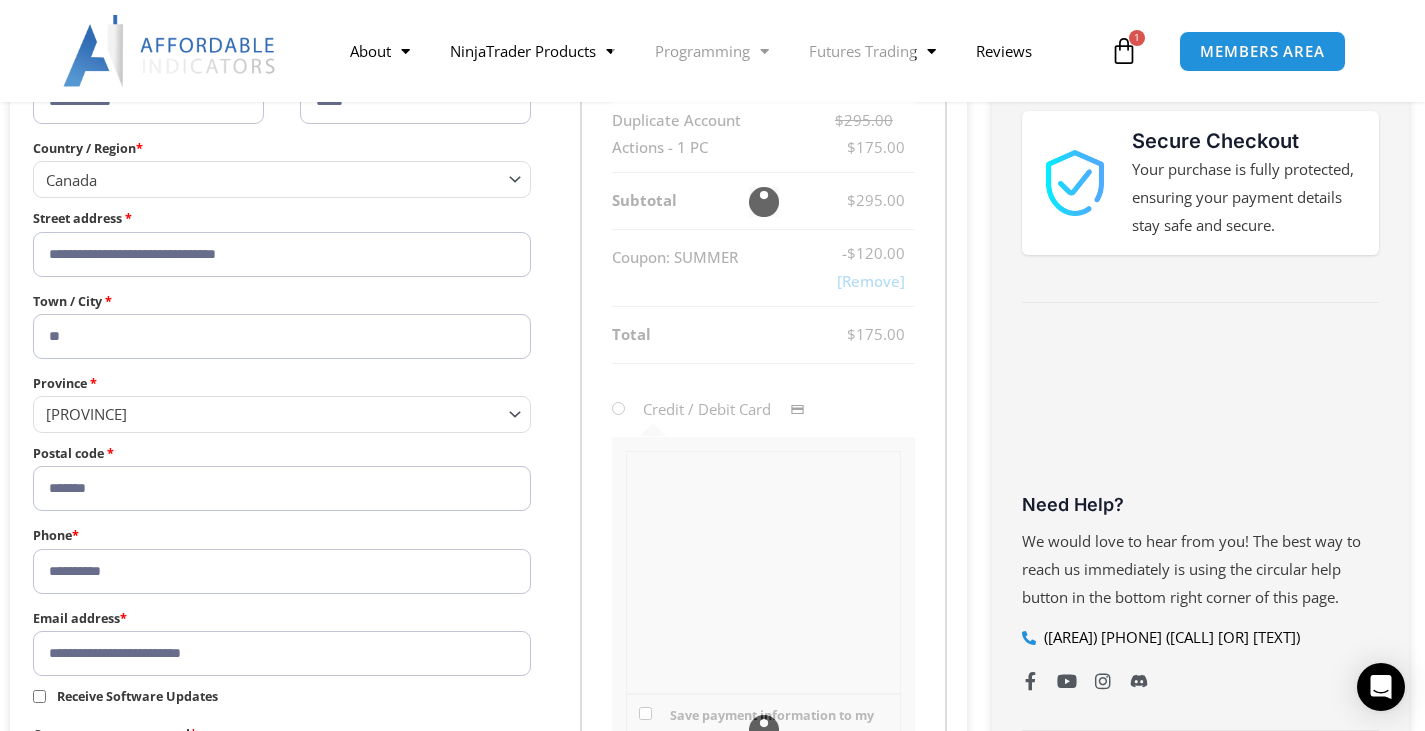 type on "*" 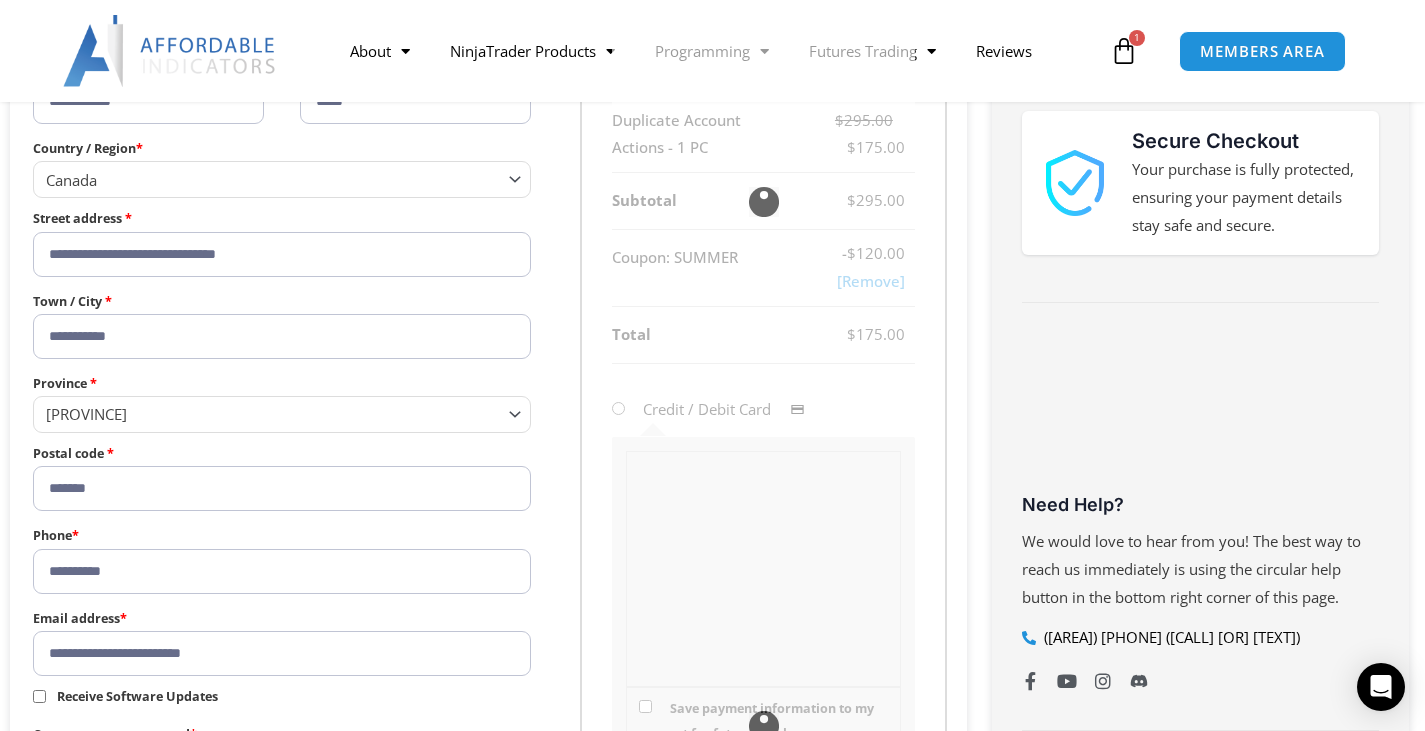 type on "**********" 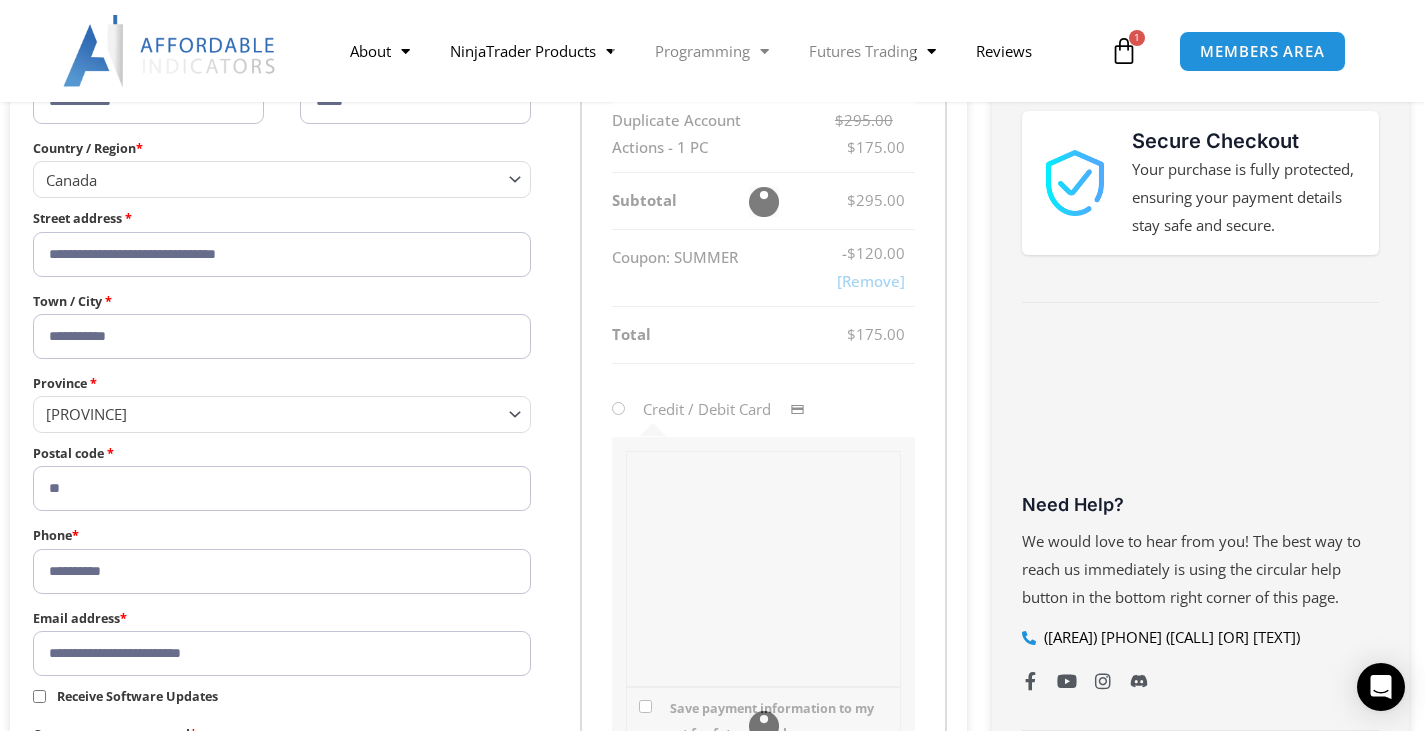 type on "*" 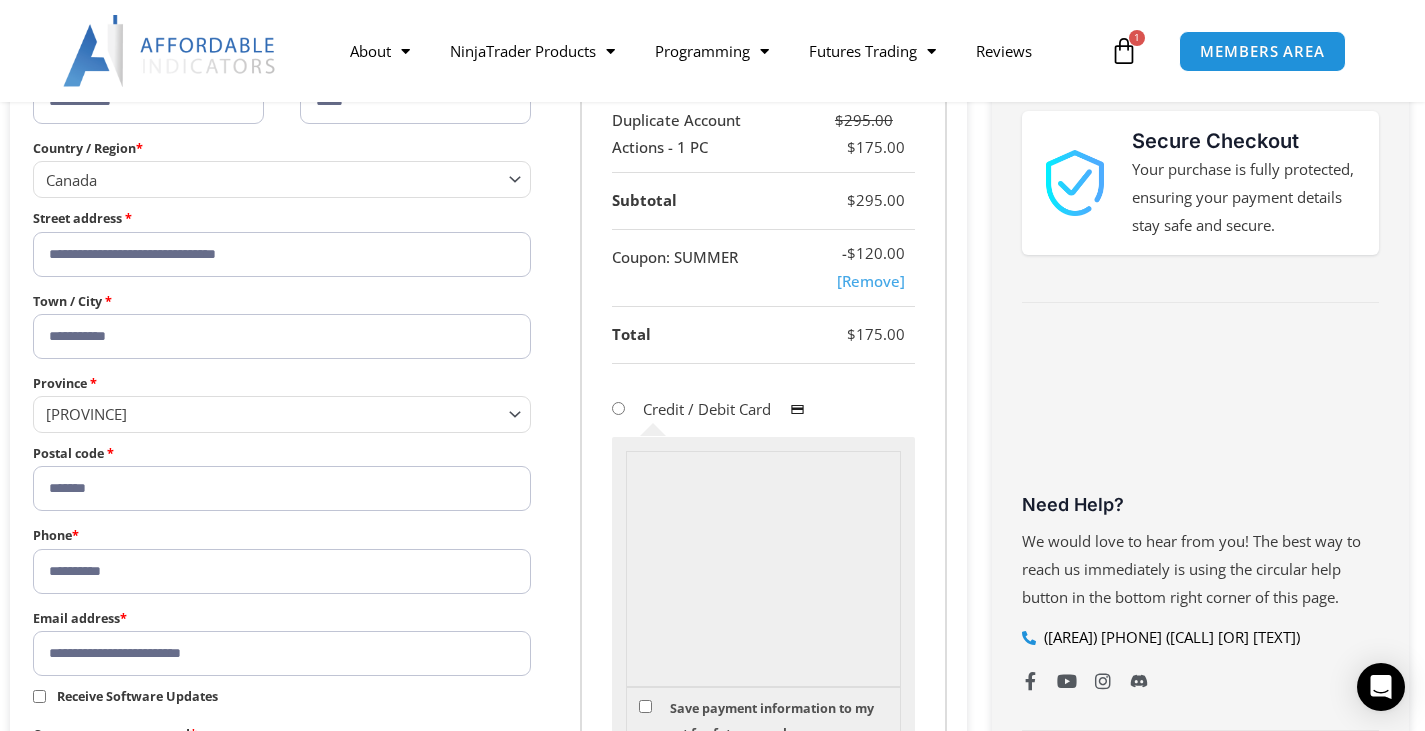 type on "*******" 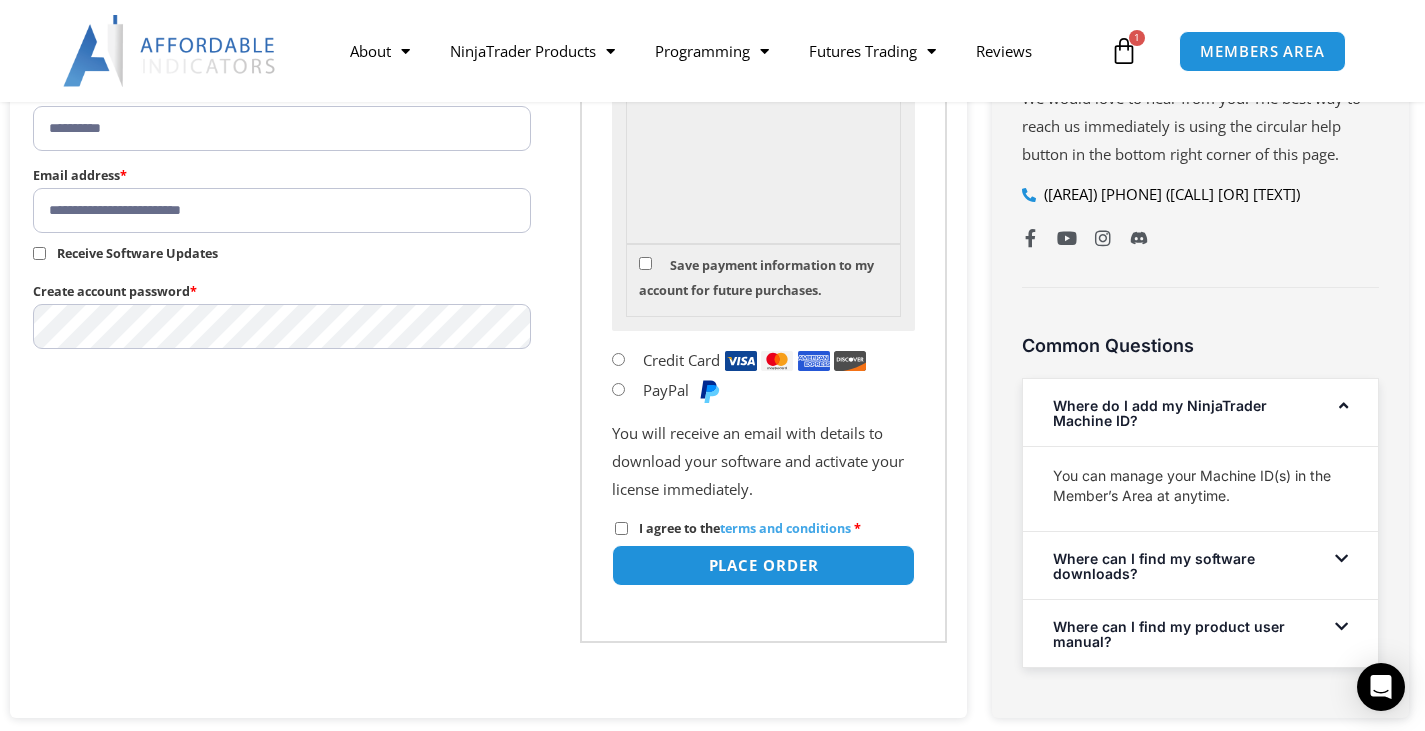 scroll, scrollTop: 983, scrollLeft: 0, axis: vertical 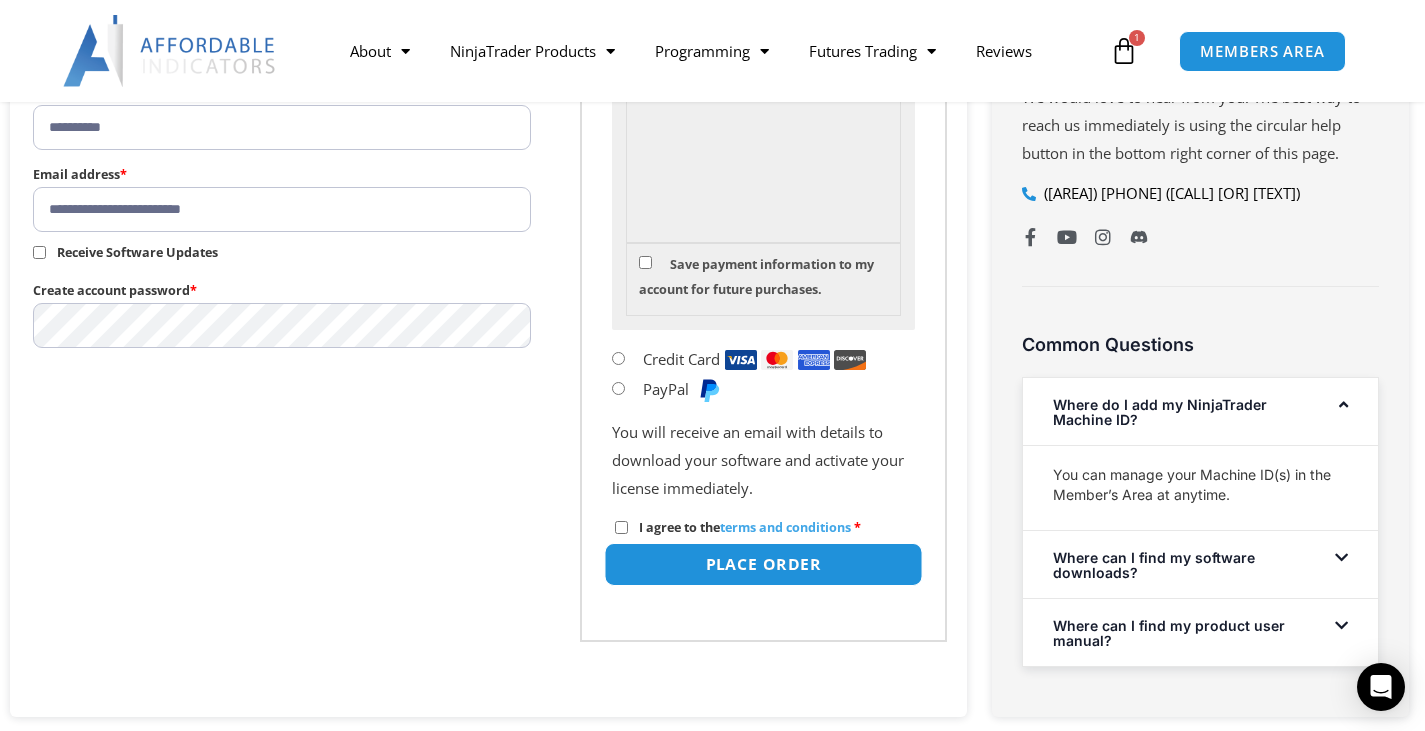click on "Place order" at bounding box center [764, 564] 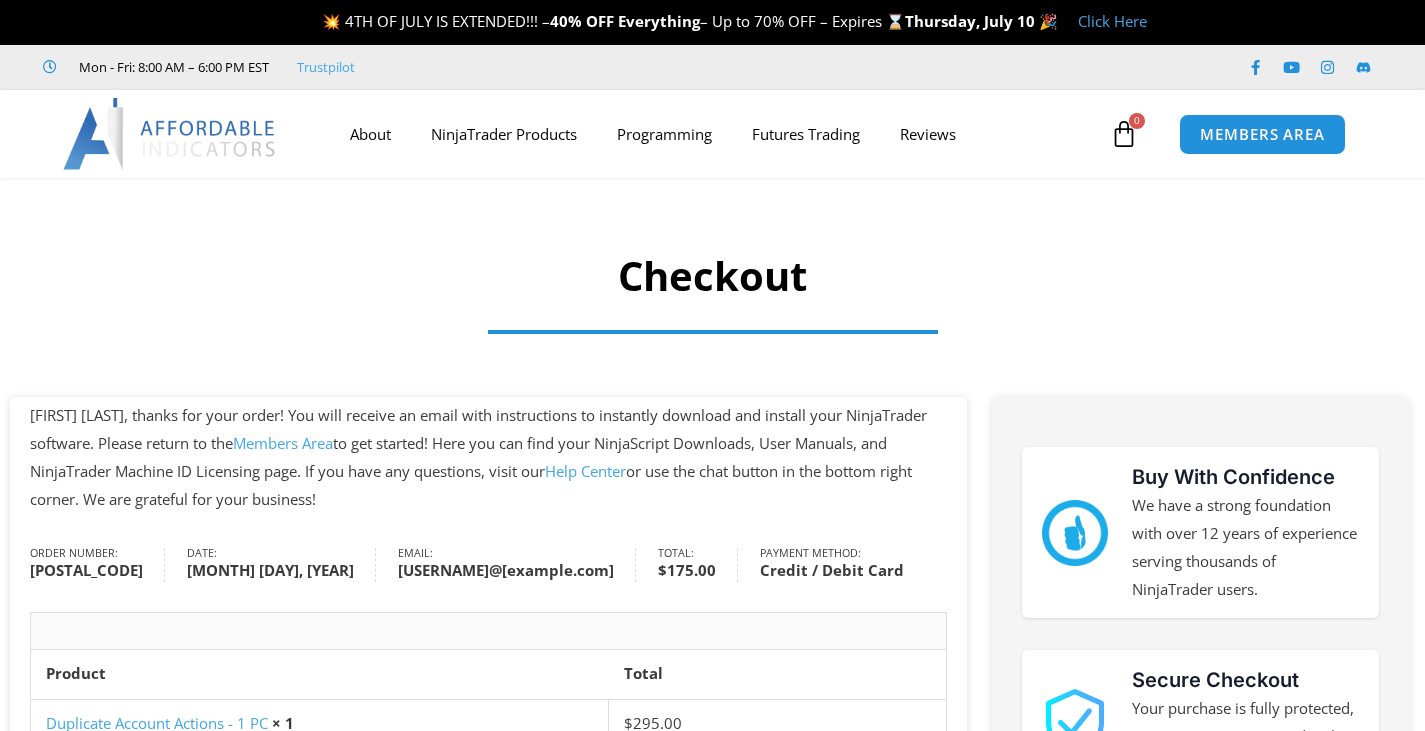 scroll, scrollTop: 0, scrollLeft: 0, axis: both 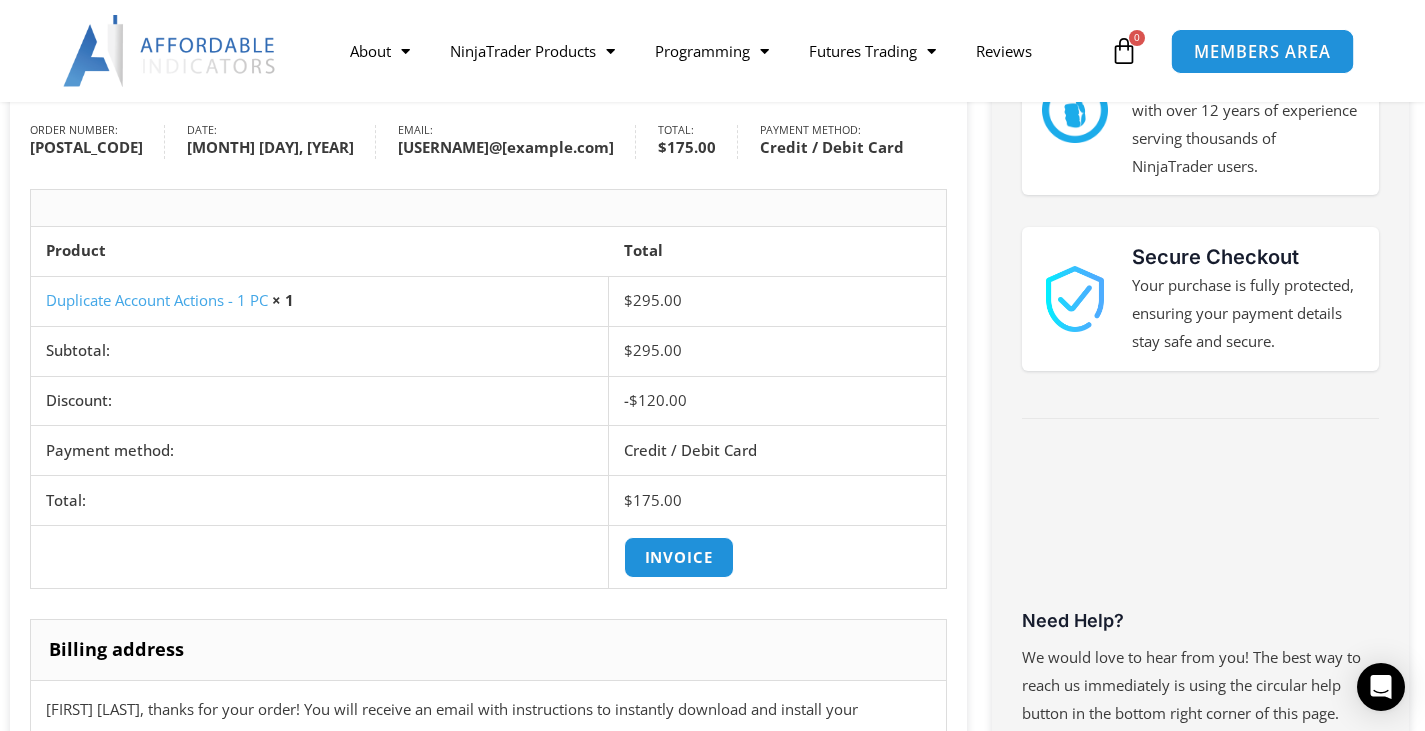 click on "MEMBERS AREA" at bounding box center [1262, 51] 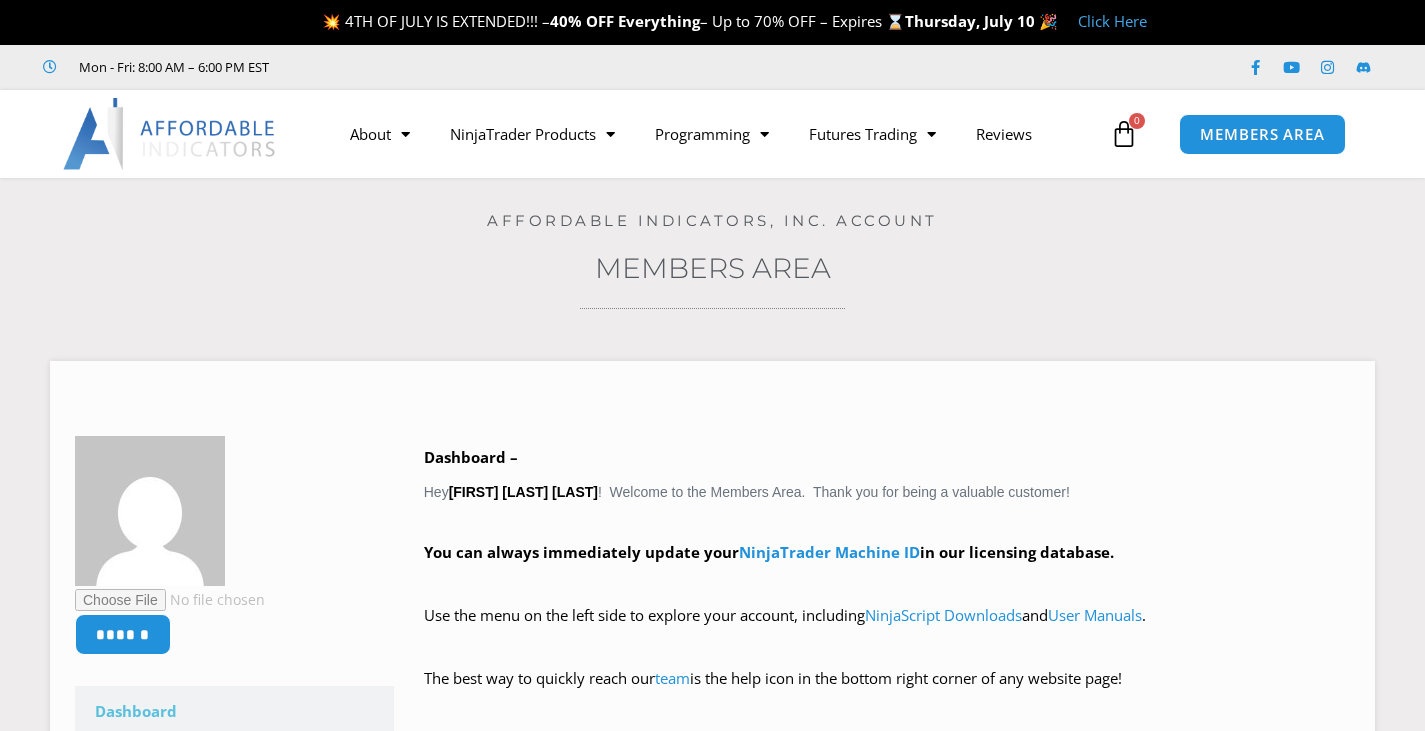 scroll, scrollTop: 0, scrollLeft: 0, axis: both 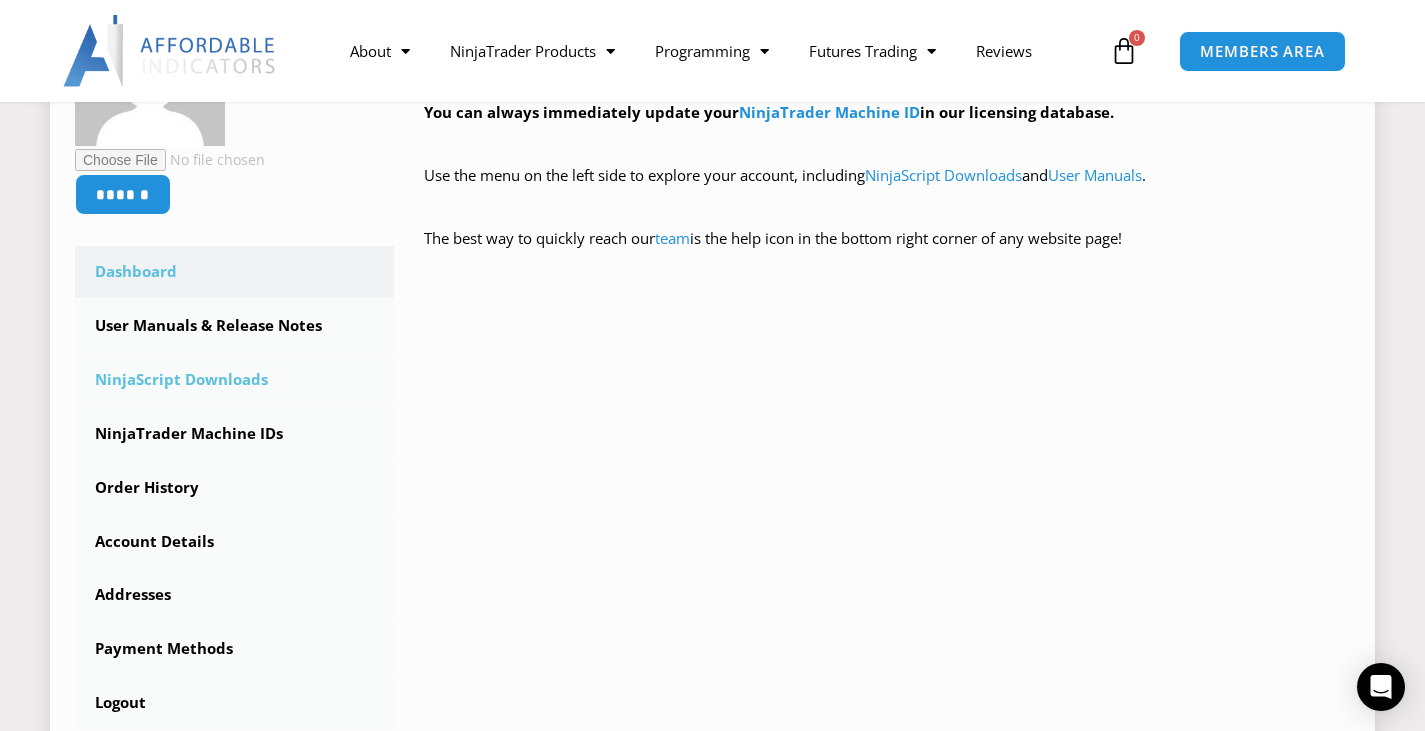click on "NinjaScript Downloads" at bounding box center (234, 380) 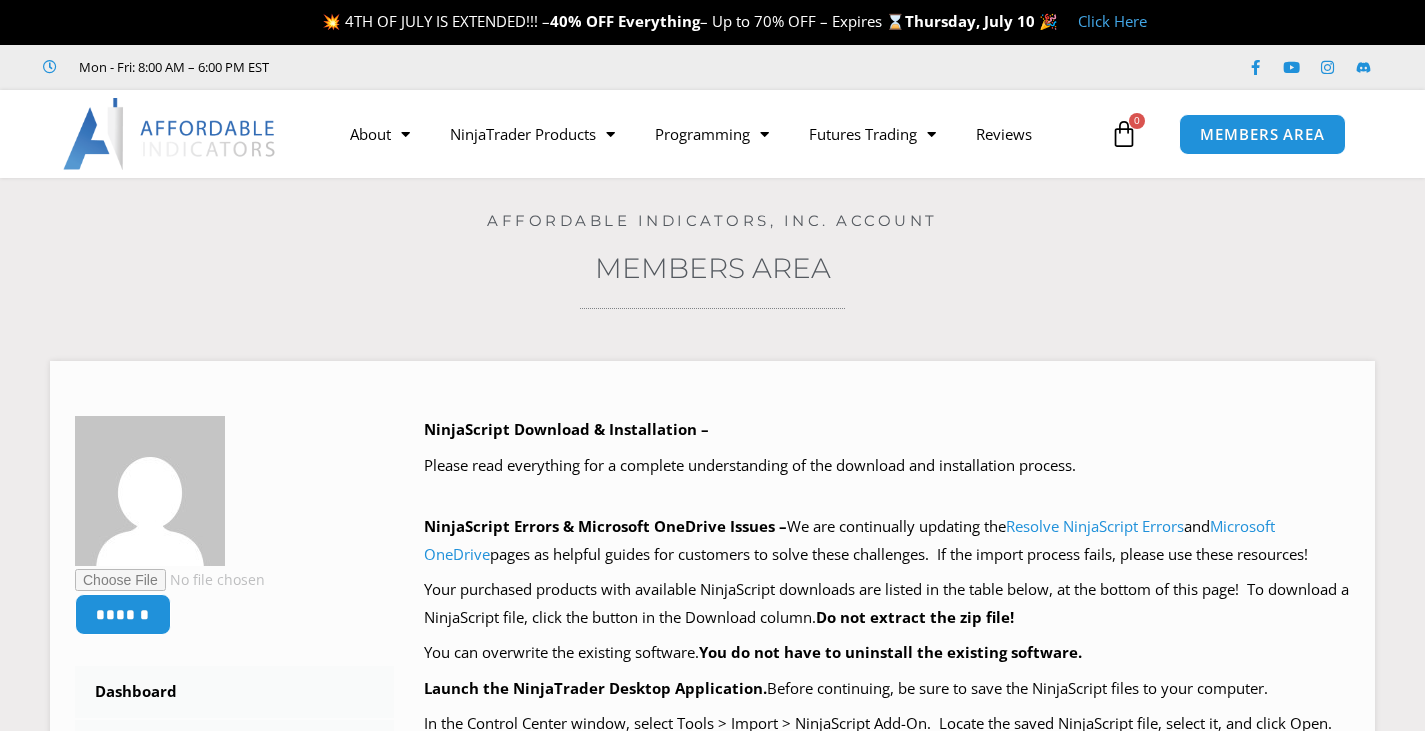 scroll, scrollTop: 0, scrollLeft: 0, axis: both 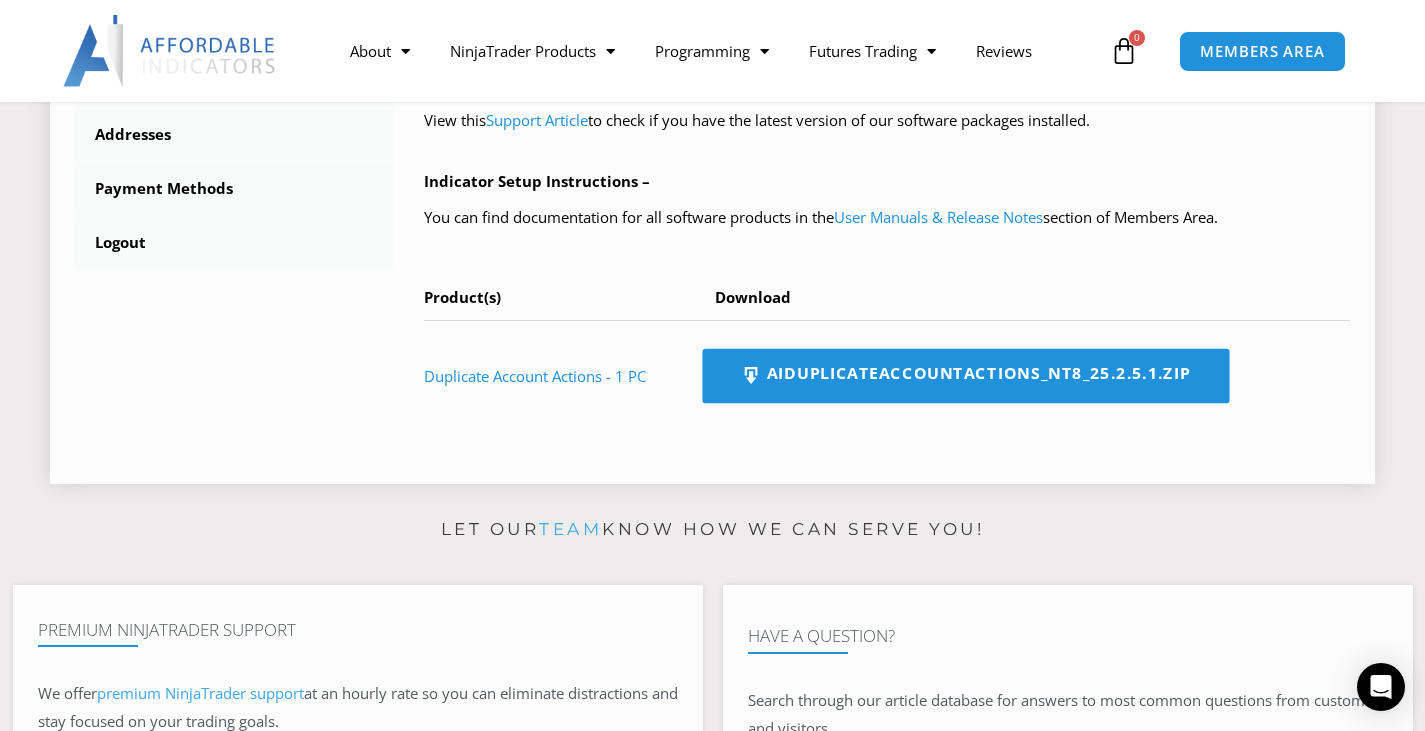 click on "AIDuplicateAccountActions_NT8_25.2.5.1.zip" at bounding box center (965, 376) 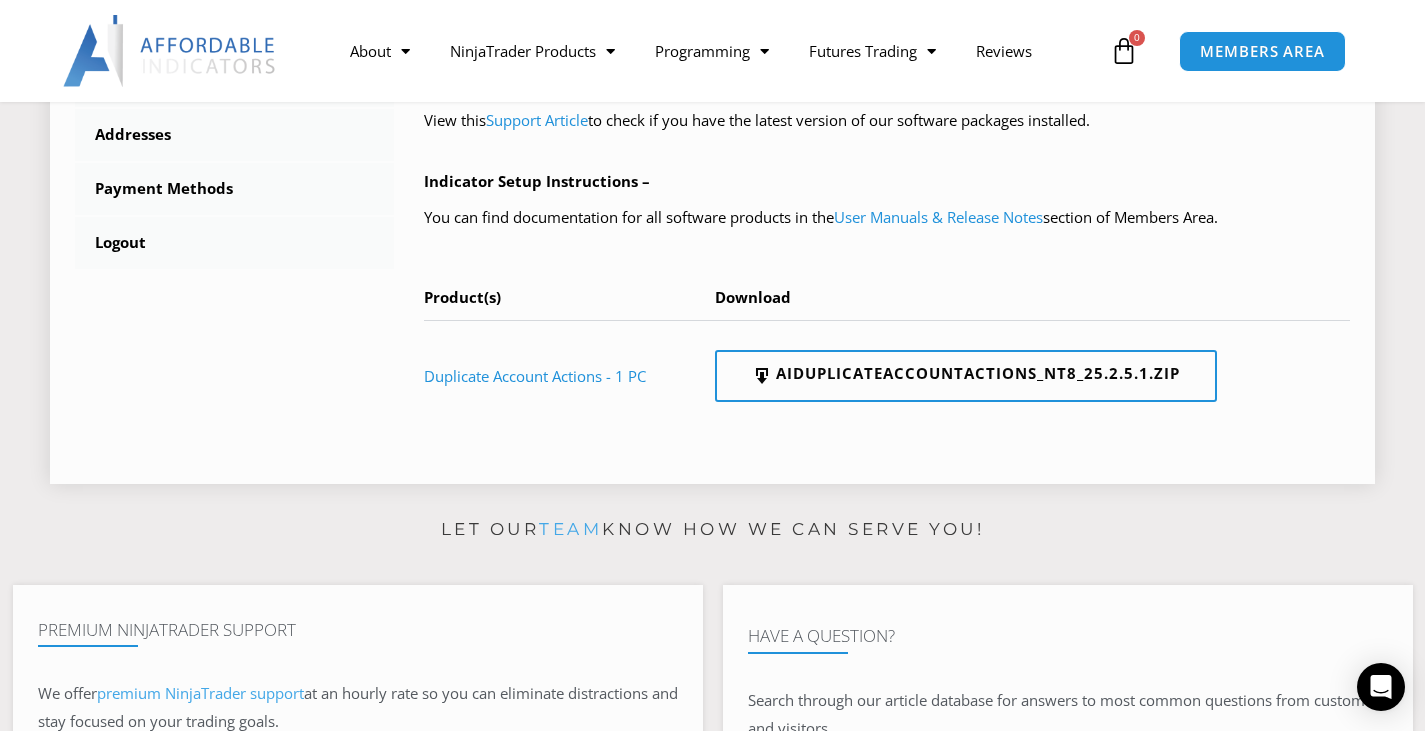 click on "******
Dashboard
Subscriptions
User Manuals & Release Notes
NinjaScript Downloads
NinjaTrader Machine IDs
Order History
Account Details
Addresses
Payment Methods
Logout
NinjaScript Download & Installation –
Please read everything for a complete understanding of the download and installation process.
NinjaScript Errors & Microsoft OneDrive Issues –  We are continually updating the  Resolve NinjaScript Errors  and  Microsoft OneDrive  pages
as helpful guides for customers to solve these challenges.  If the import process fails, please use these resources!" at bounding box center (712, -3) 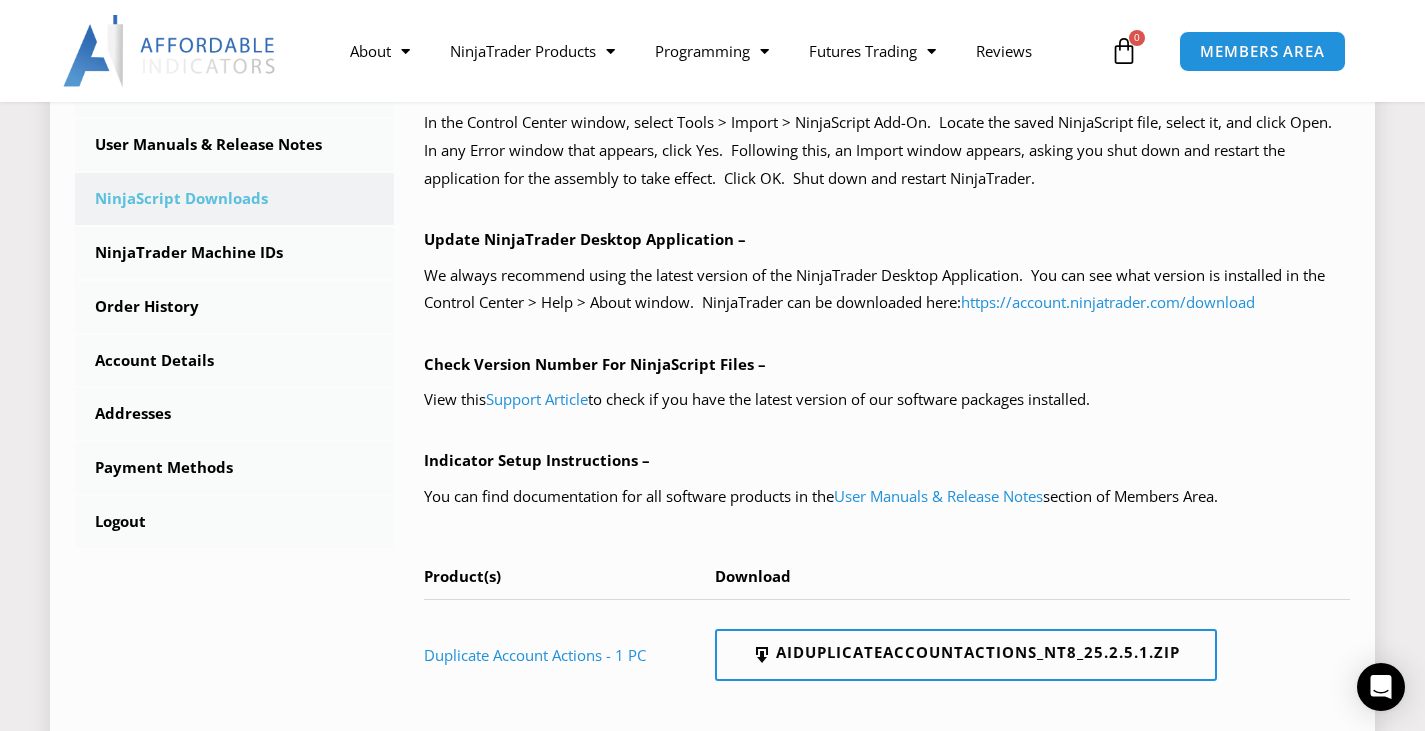 scroll, scrollTop: 600, scrollLeft: 0, axis: vertical 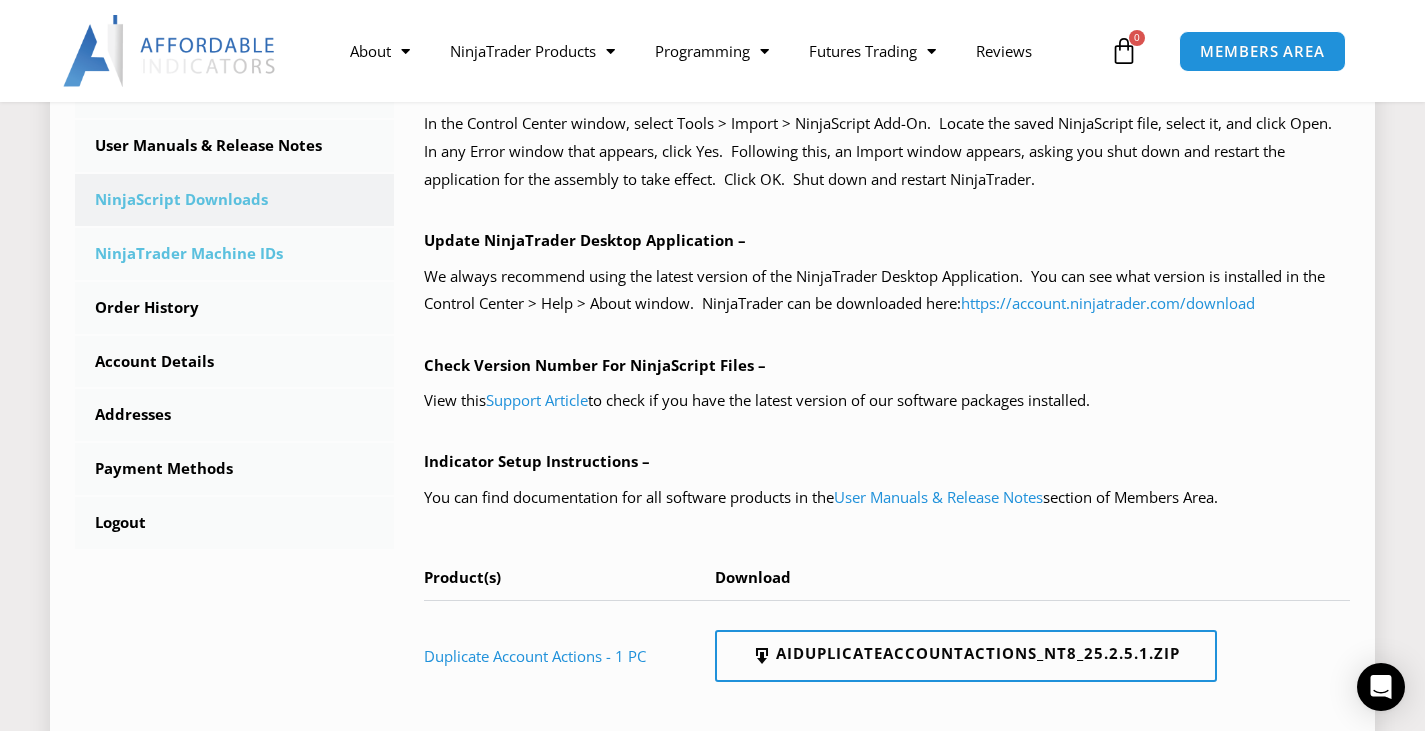 click on "NinjaTrader Machine IDs" at bounding box center (234, 254) 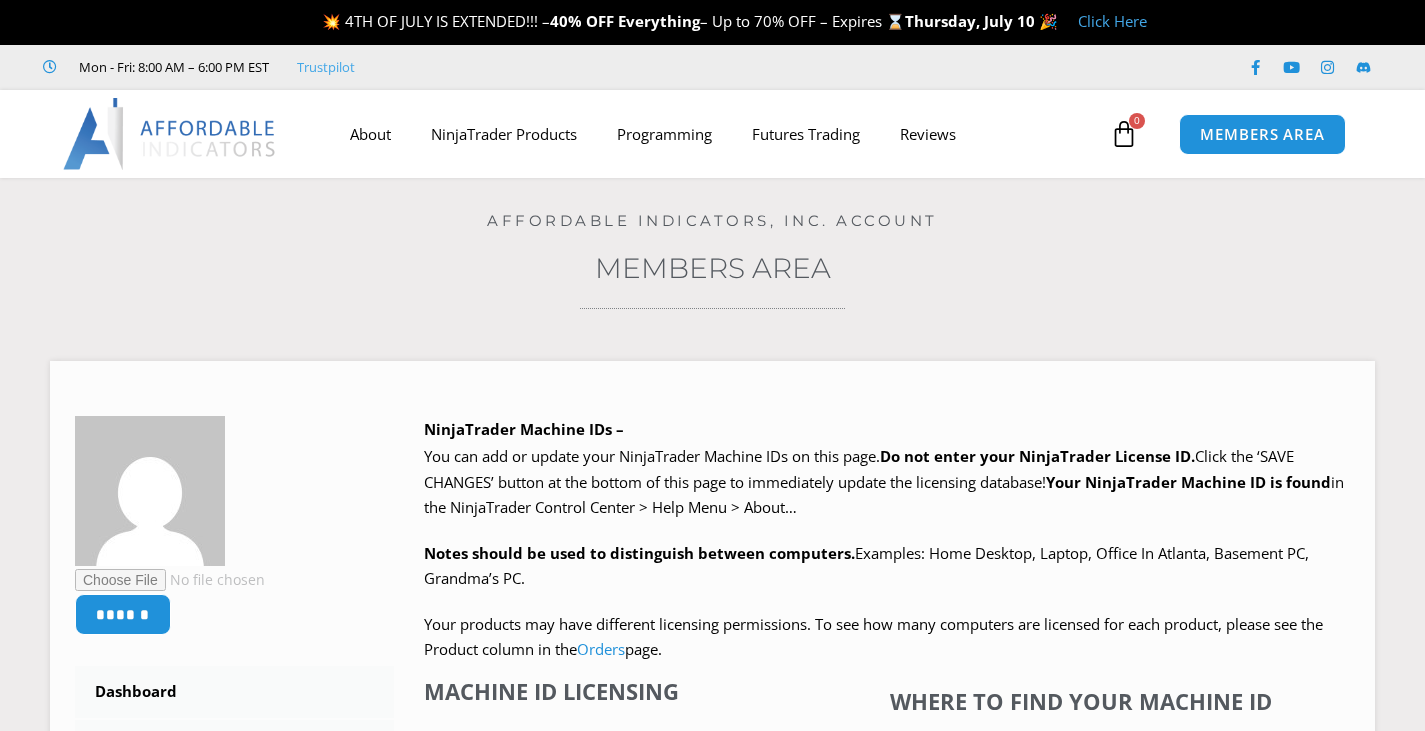 scroll, scrollTop: 0, scrollLeft: 0, axis: both 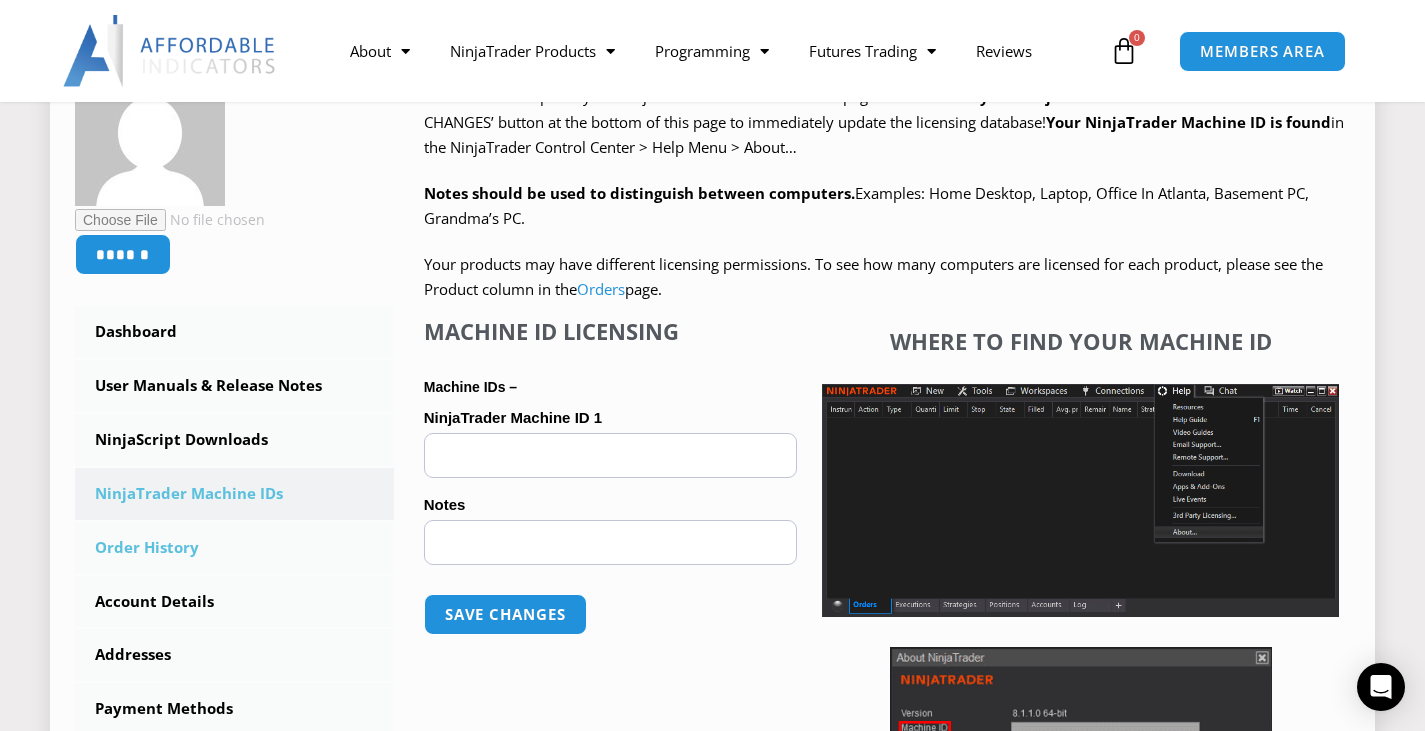 click on "Order History" at bounding box center (234, 548) 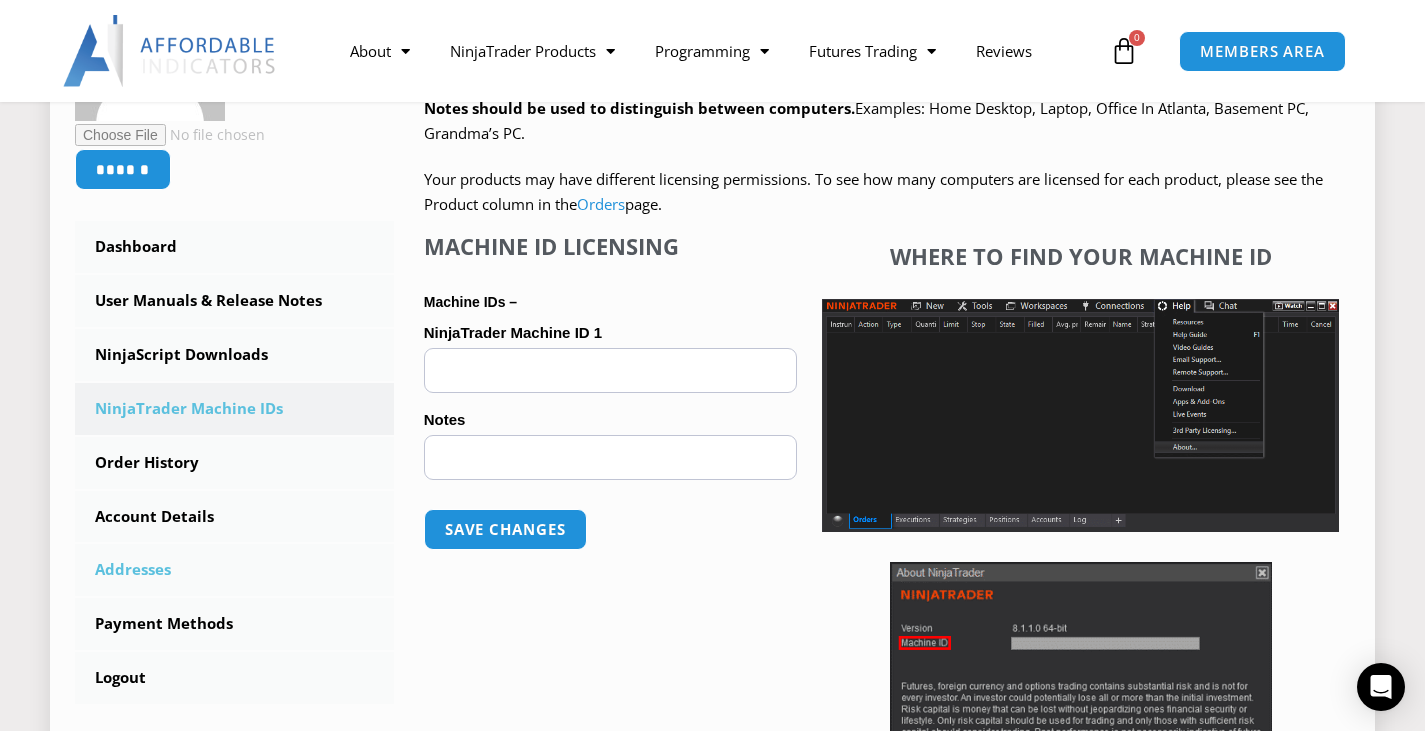 click on "Dashboard
Subscriptions
User Manuals & Release Notes
NinjaScript Downloads
NinjaTrader Machine IDs
Order History
Account Details
Addresses
Payment Methods
Logout" at bounding box center (234, 462) 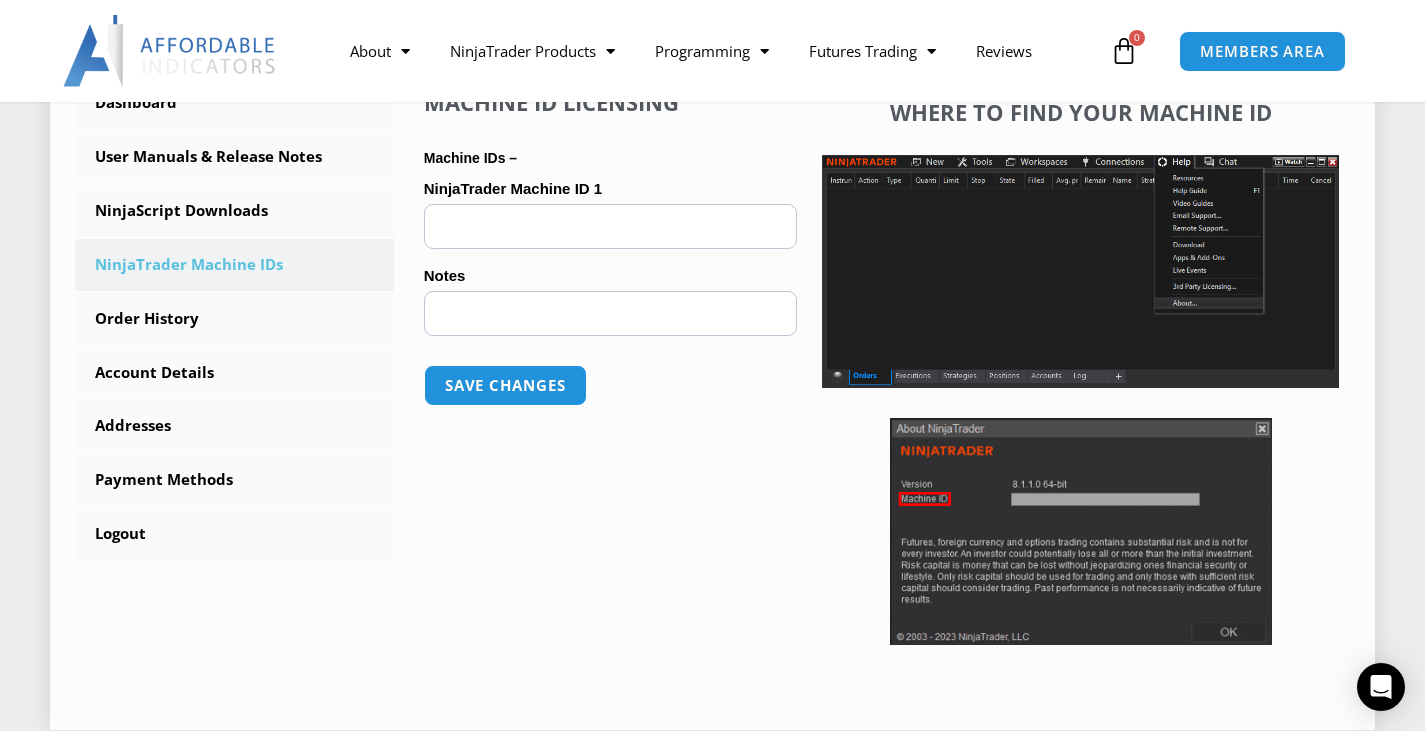 scroll, scrollTop: 600, scrollLeft: 0, axis: vertical 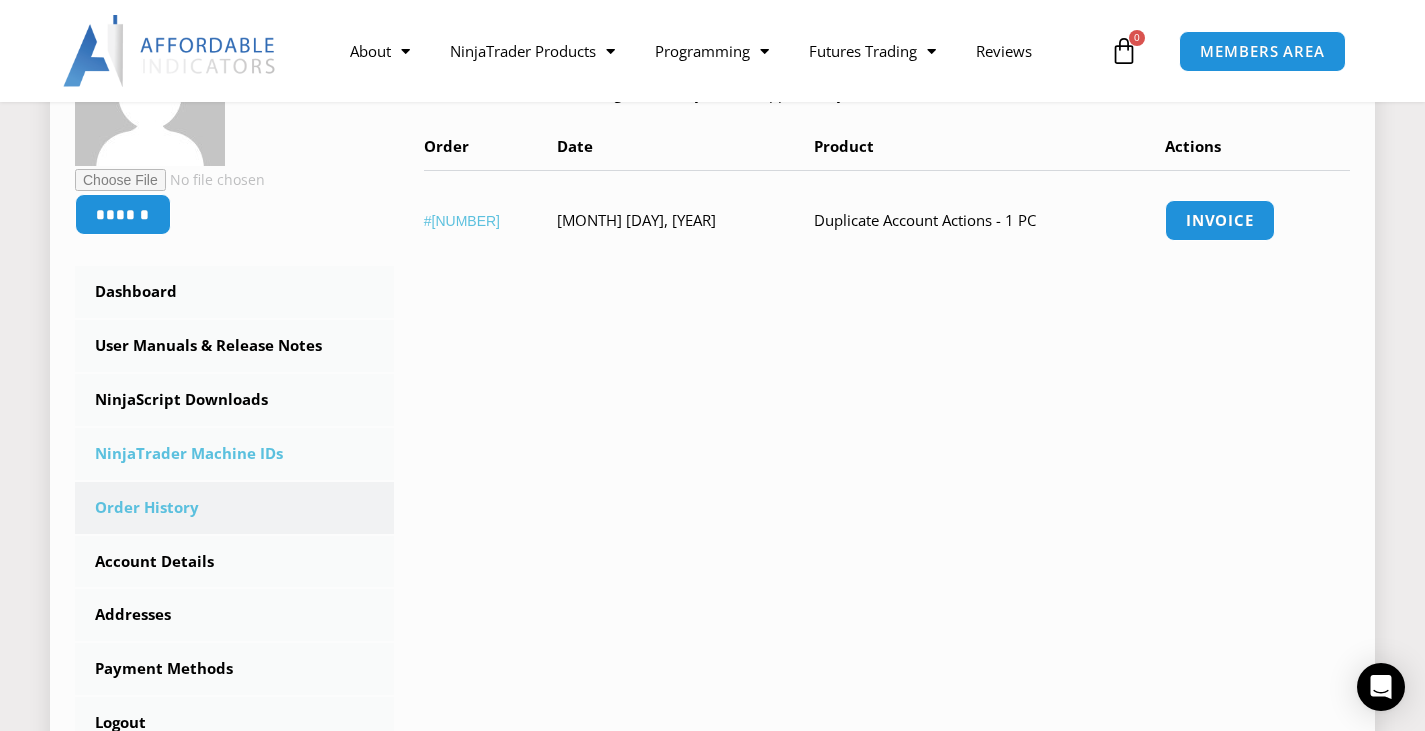 click on "NinjaTrader Machine IDs" at bounding box center [234, 454] 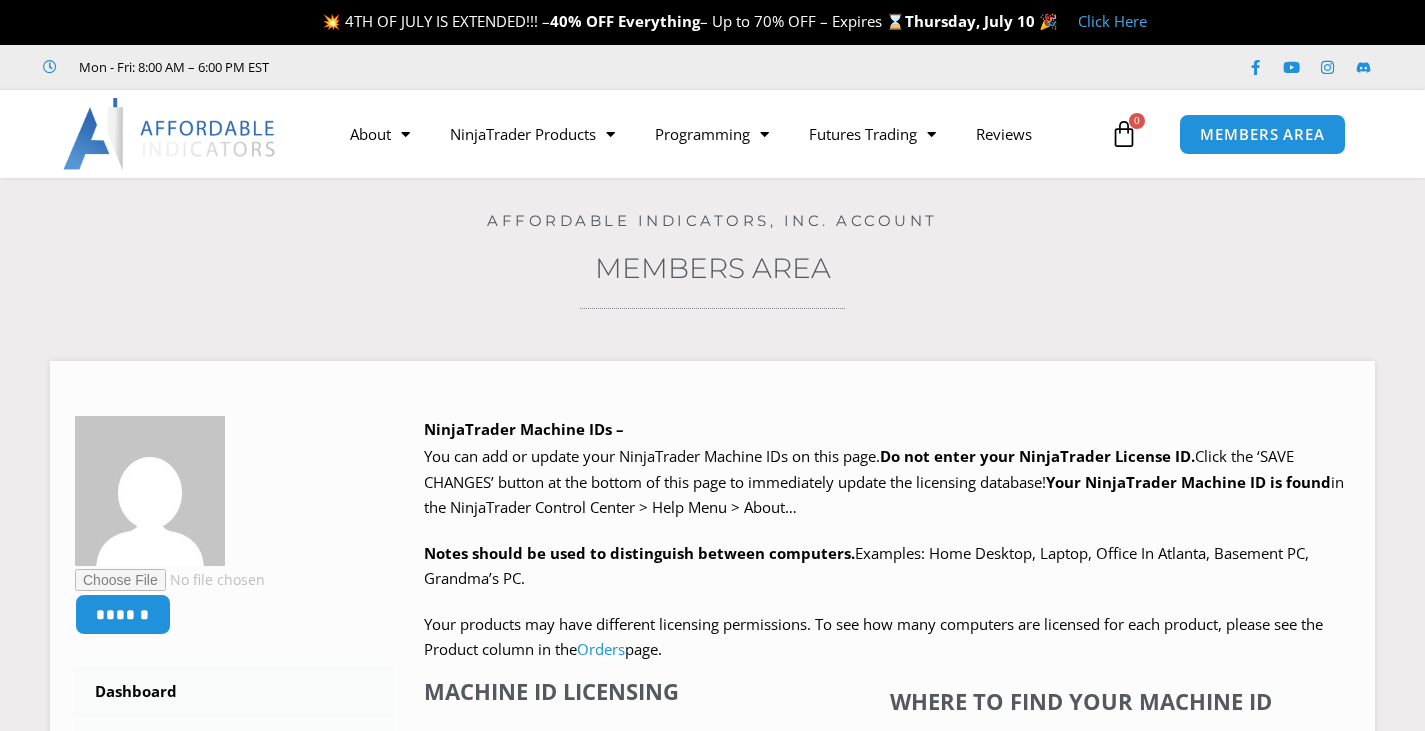 scroll, scrollTop: 0, scrollLeft: 0, axis: both 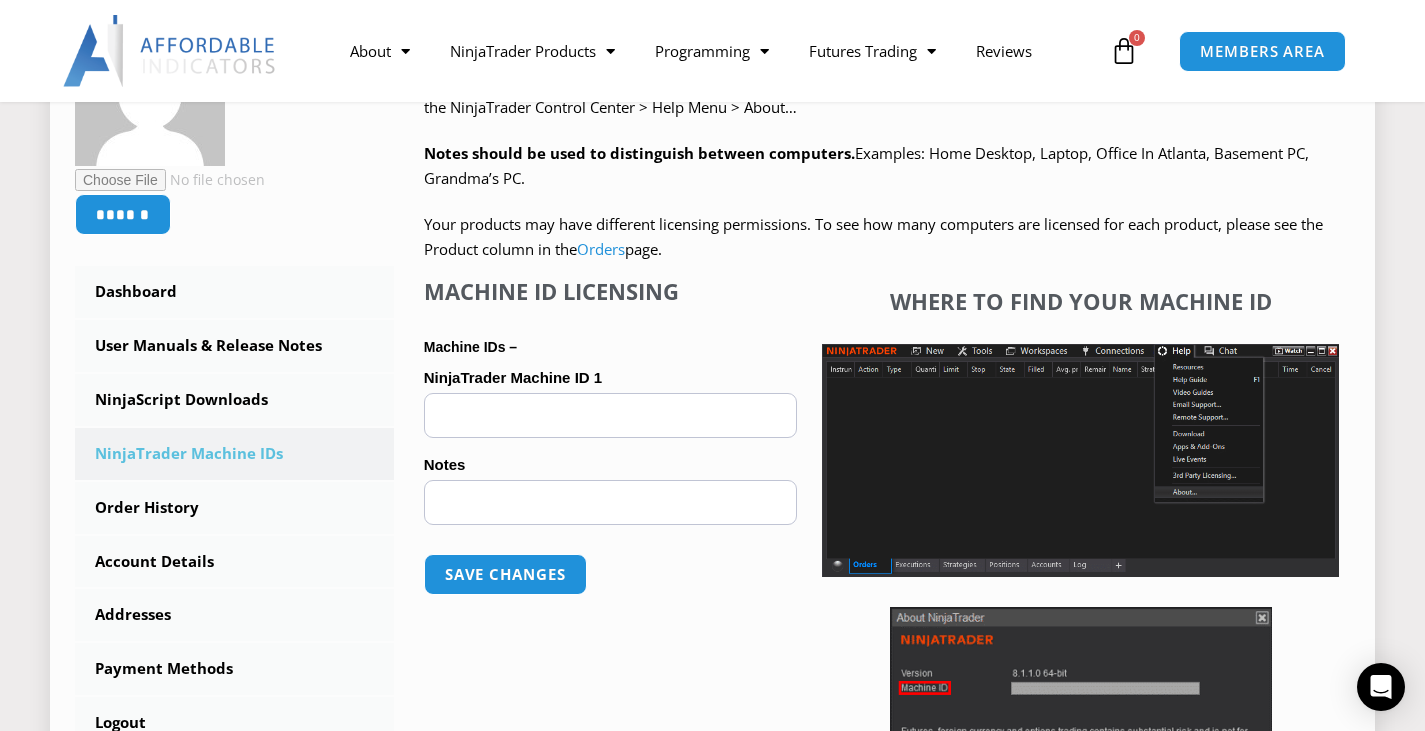 click on "NinjaTrader Machine ID 1  (optional)" at bounding box center [611, 415] 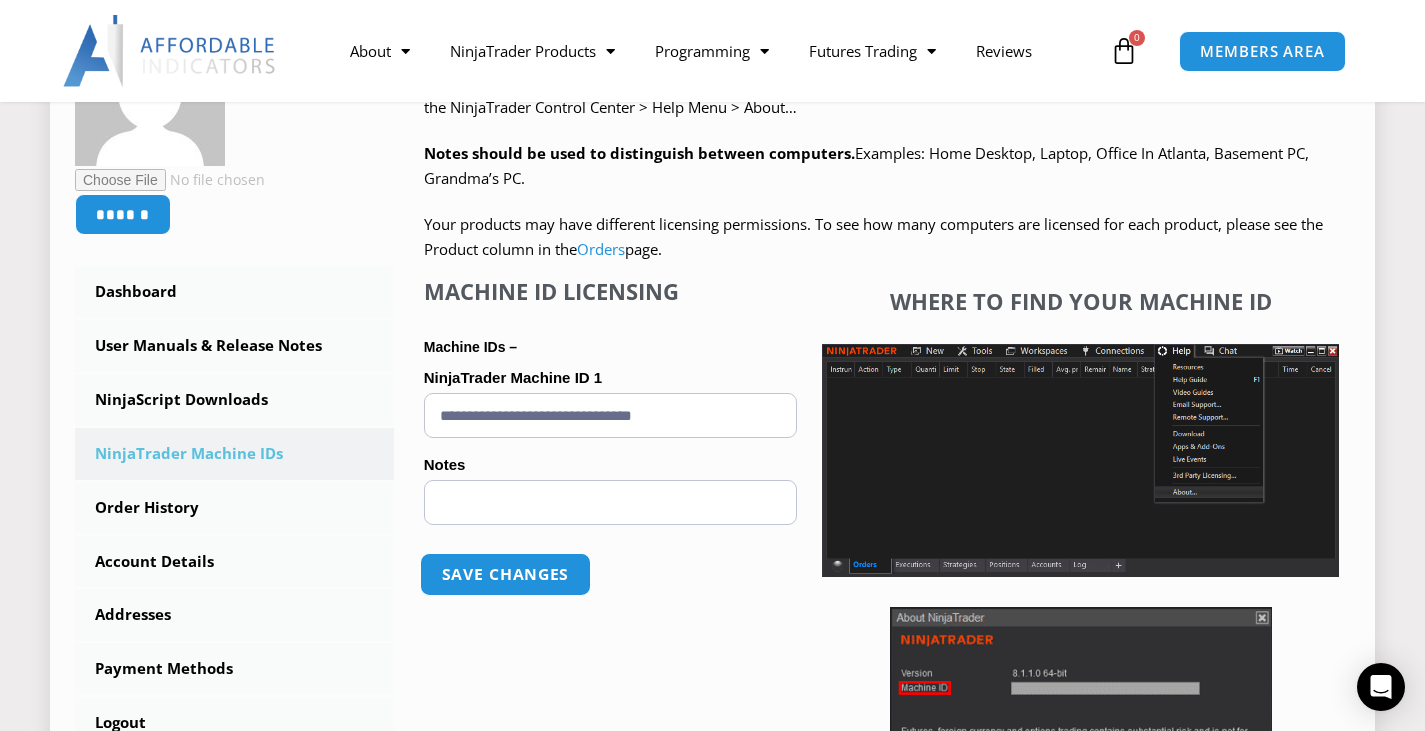 type on "**********" 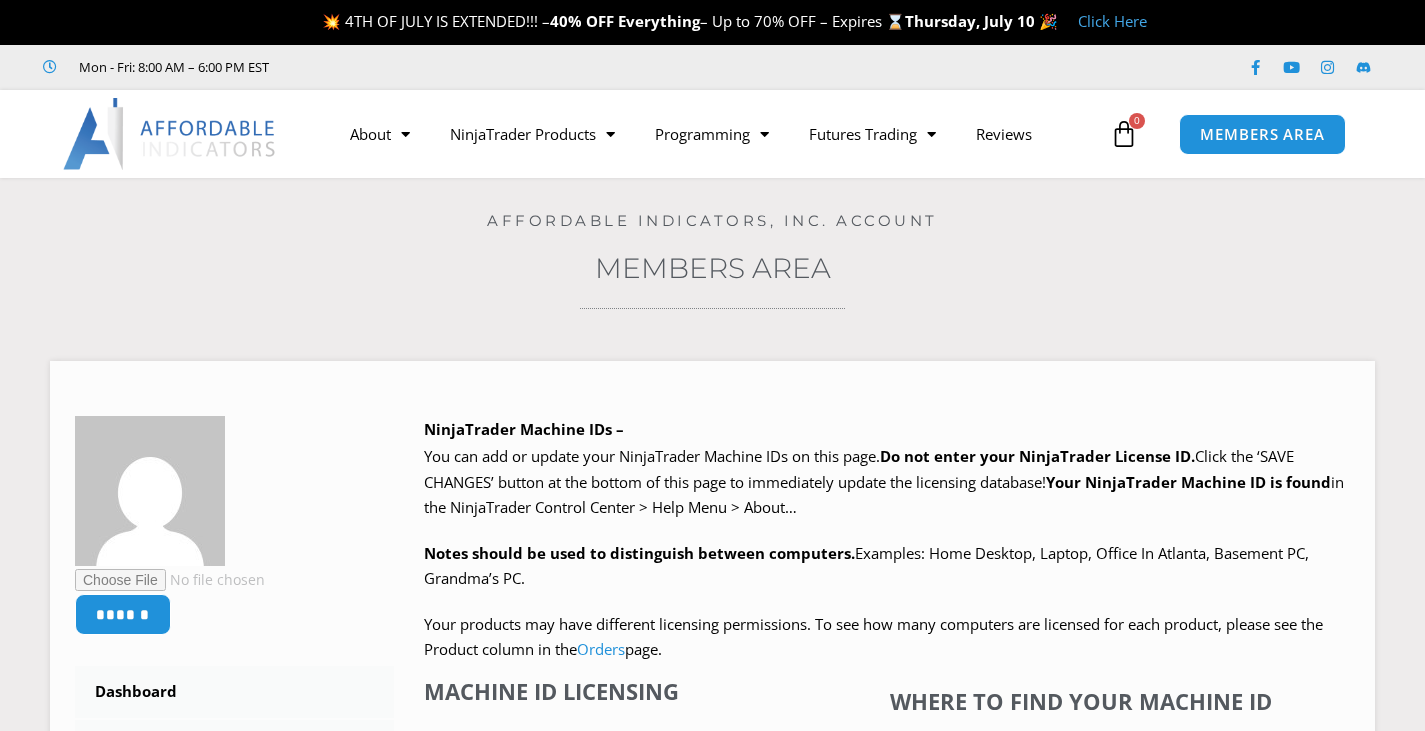 scroll, scrollTop: 0, scrollLeft: 0, axis: both 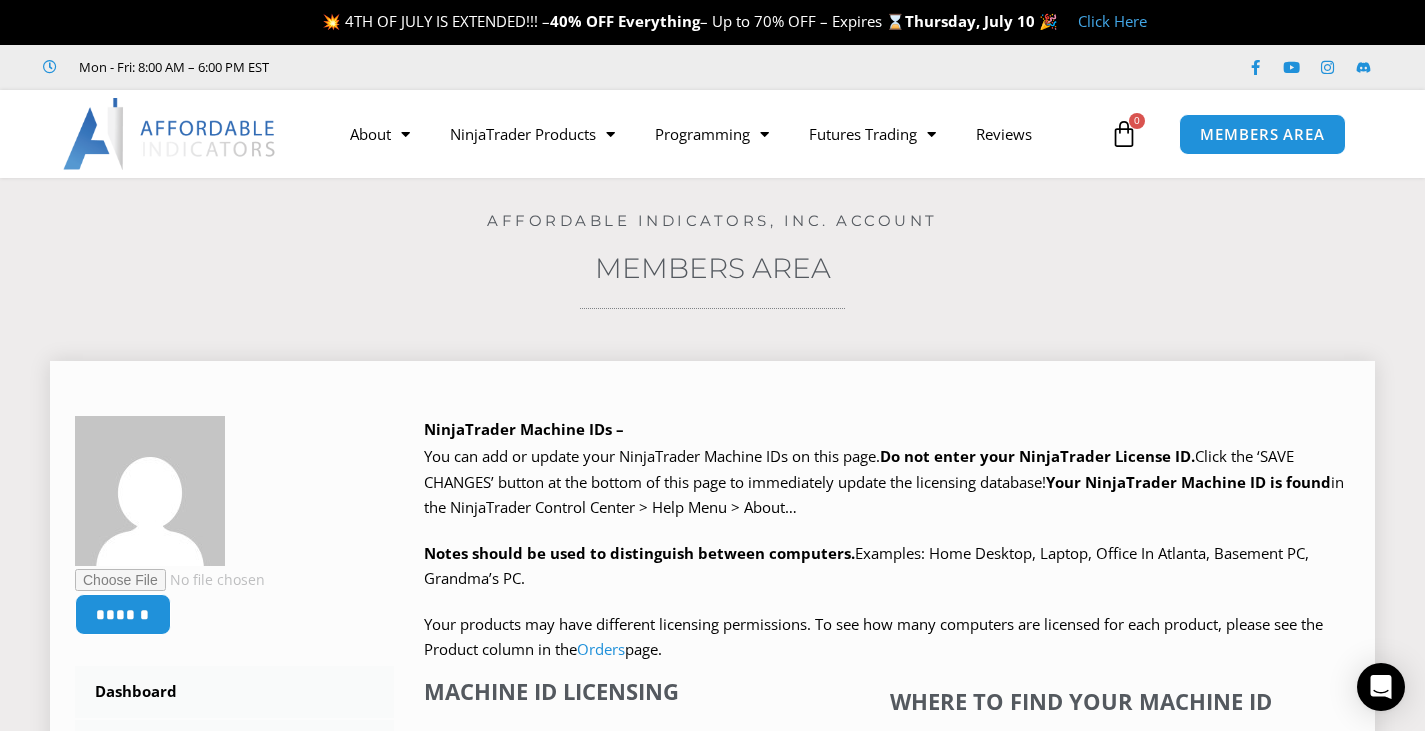 click on "******
Dashboard
Subscriptions
User Manuals & Release Notes
NinjaScript Downloads
NinjaTrader Machine IDs
Order History
Account Details
Addresses
Payment Methods
Logout
NinjaTrader Machine IDs –
We are transitioning all NinjaTrader software packages to a web site licensing system. Your NinjaTrader Machine IDs listed below will only be updated for software listed on  Downloads  page. We will contact you via email when any software update is released!" at bounding box center (712, 855) 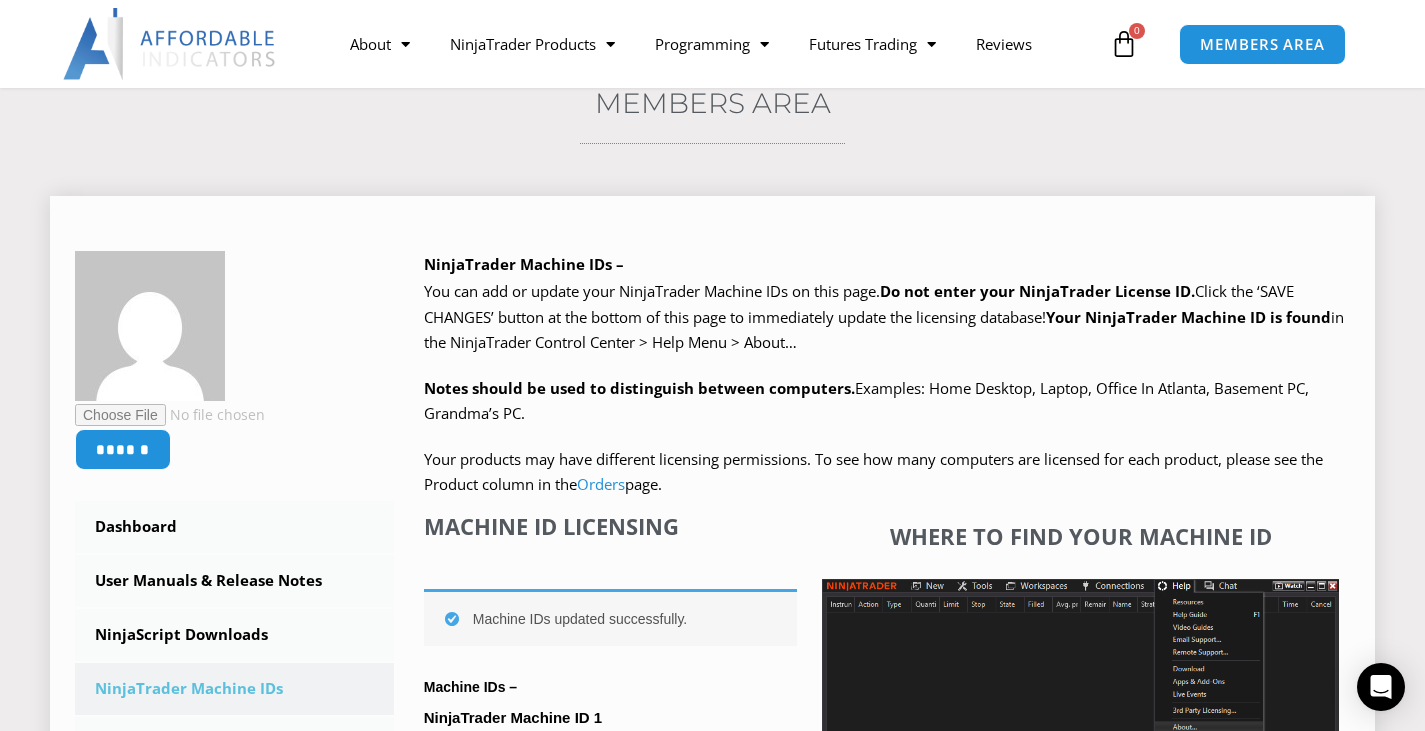 scroll, scrollTop: 0, scrollLeft: 0, axis: both 